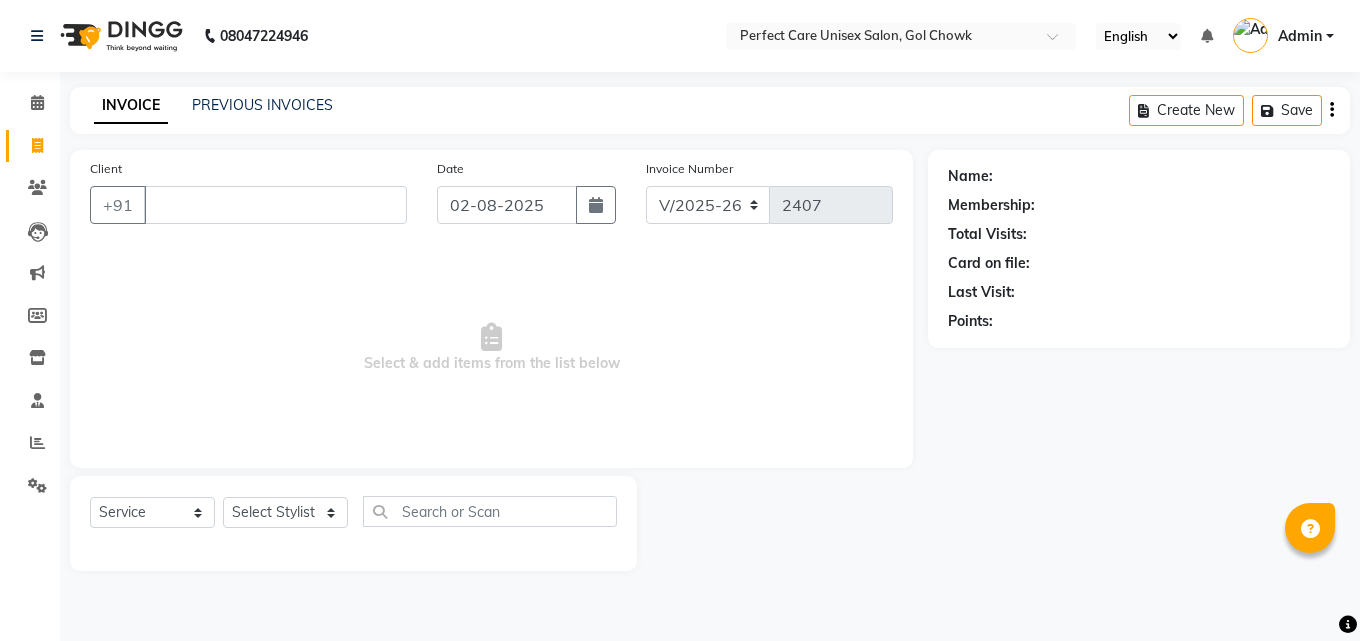 select on "4751" 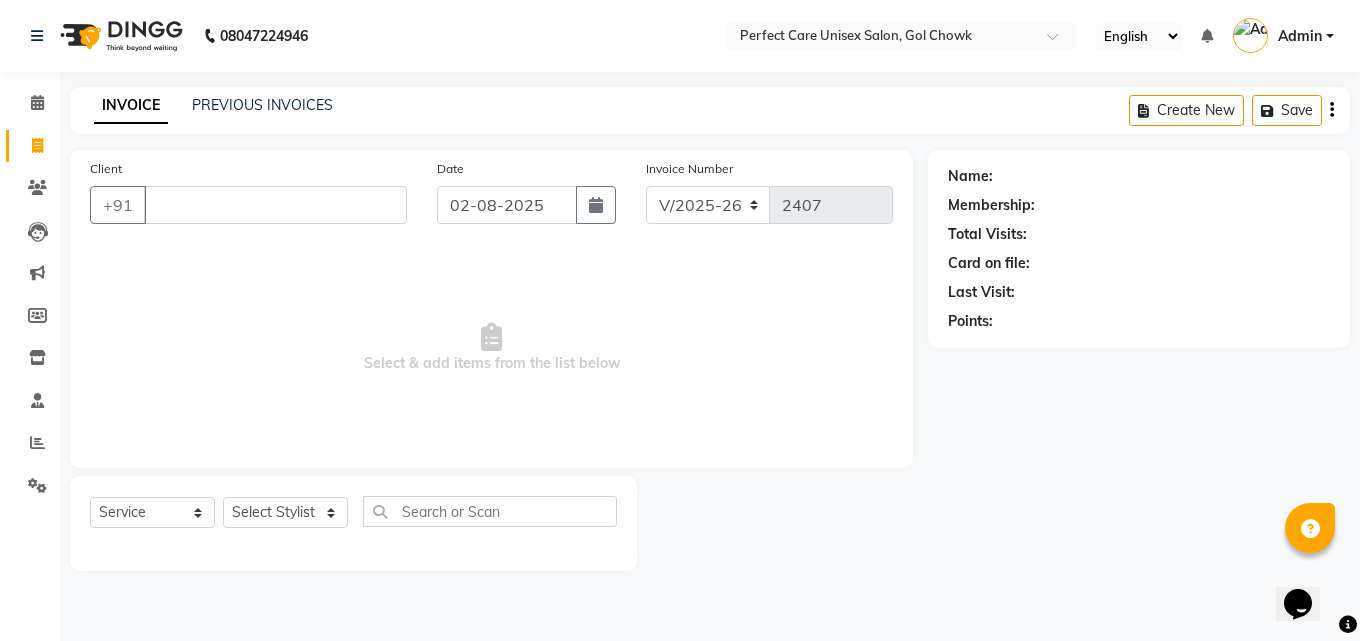 scroll, scrollTop: 0, scrollLeft: 0, axis: both 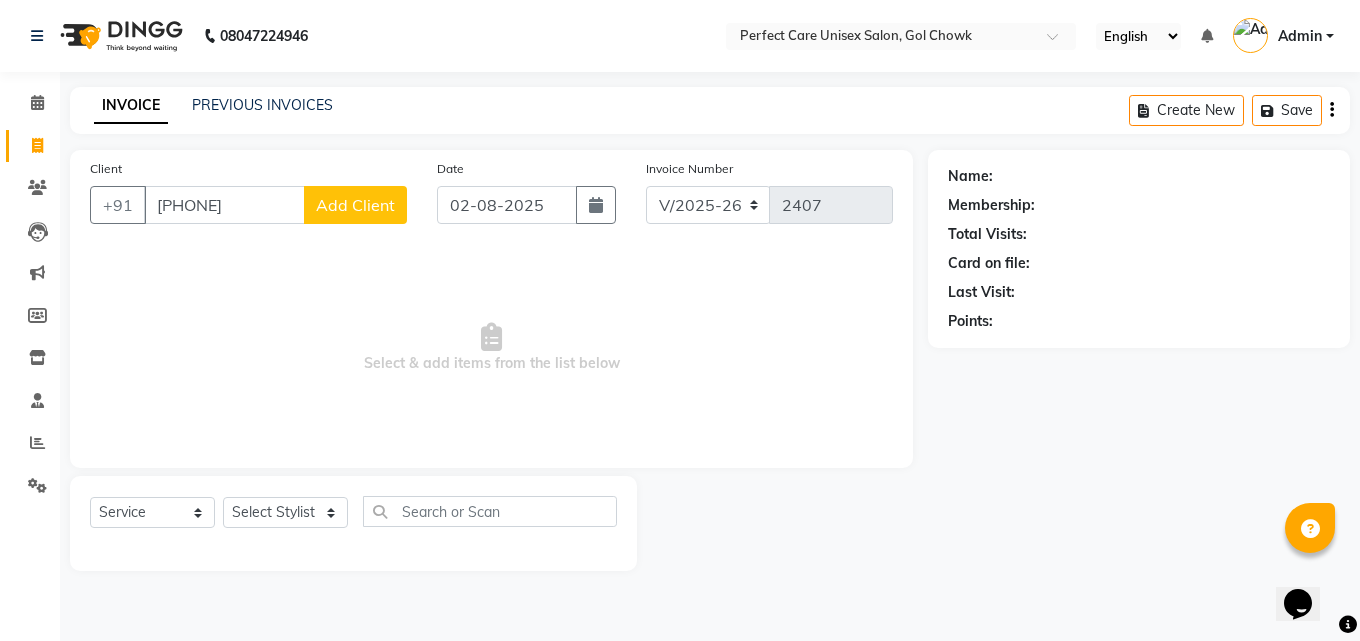 type on "[PHONE]" 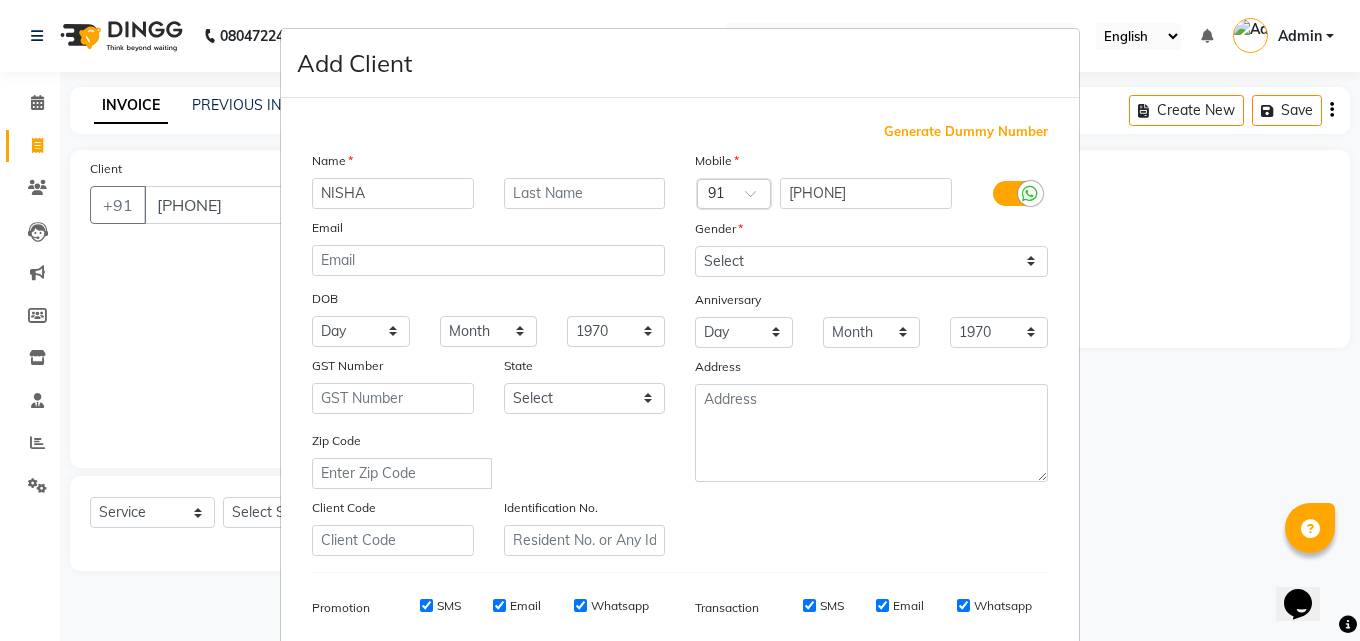 type on "NISHA" 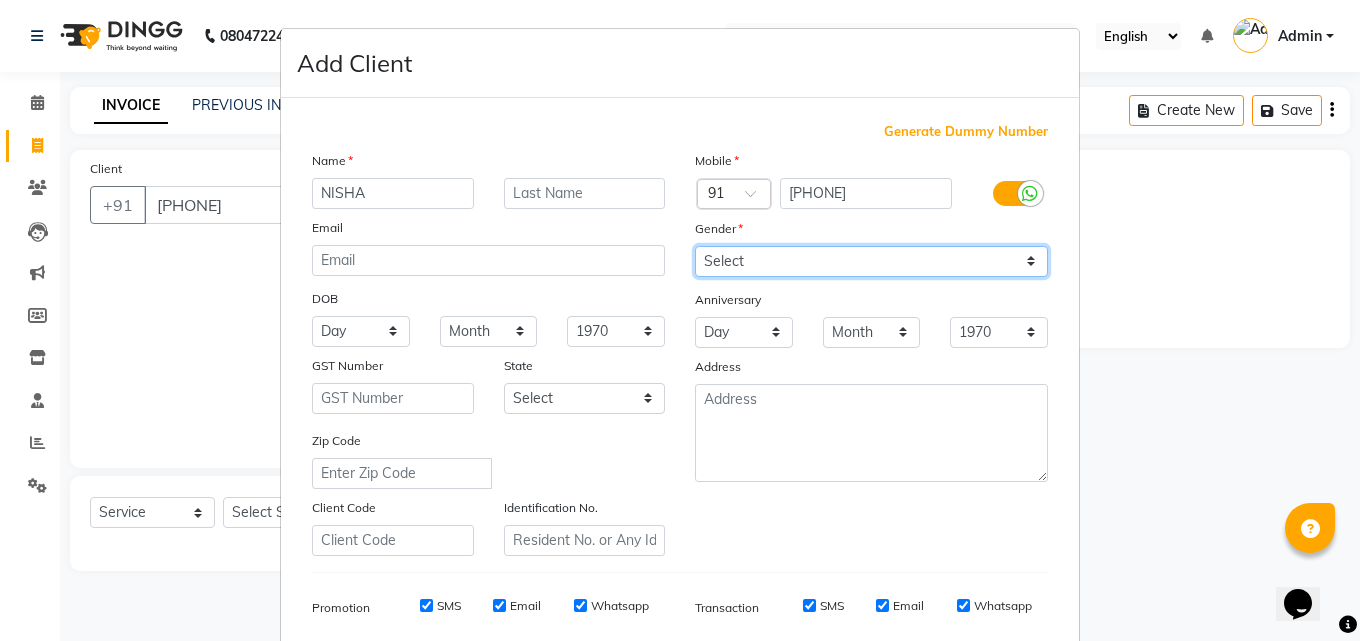 click on "Select Male Female Other Prefer Not To Say" at bounding box center (871, 261) 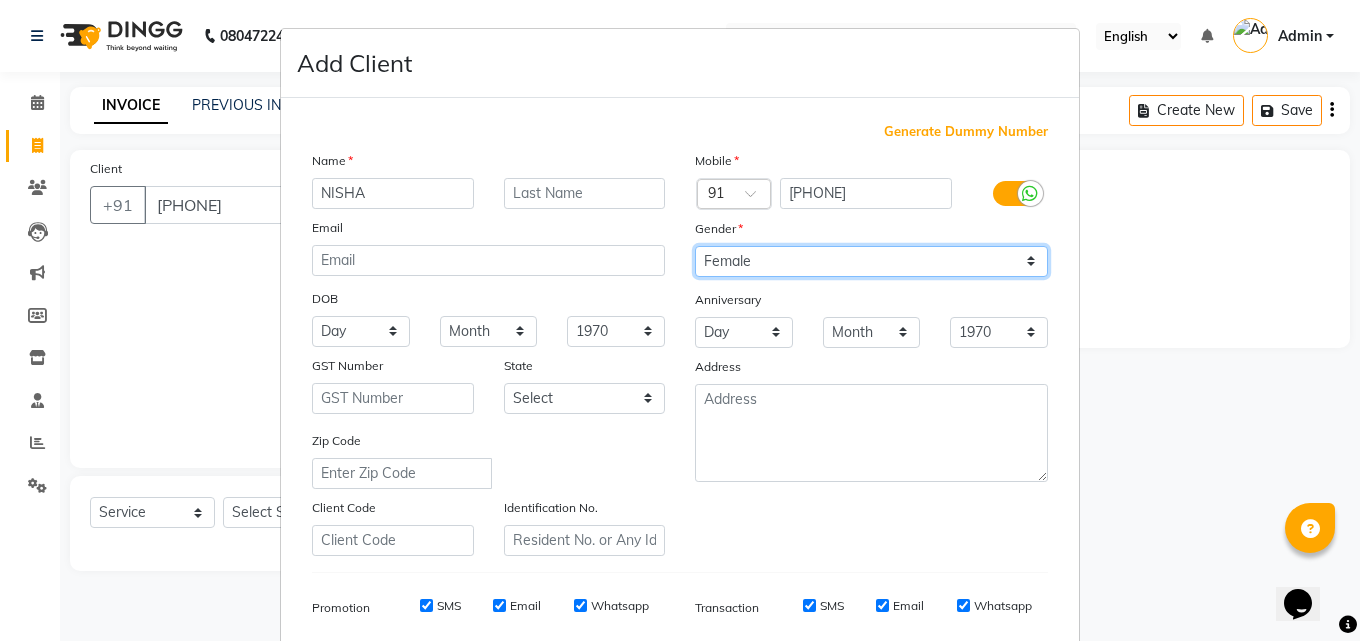 click on "Select Male Female Other Prefer Not To Say" at bounding box center (871, 261) 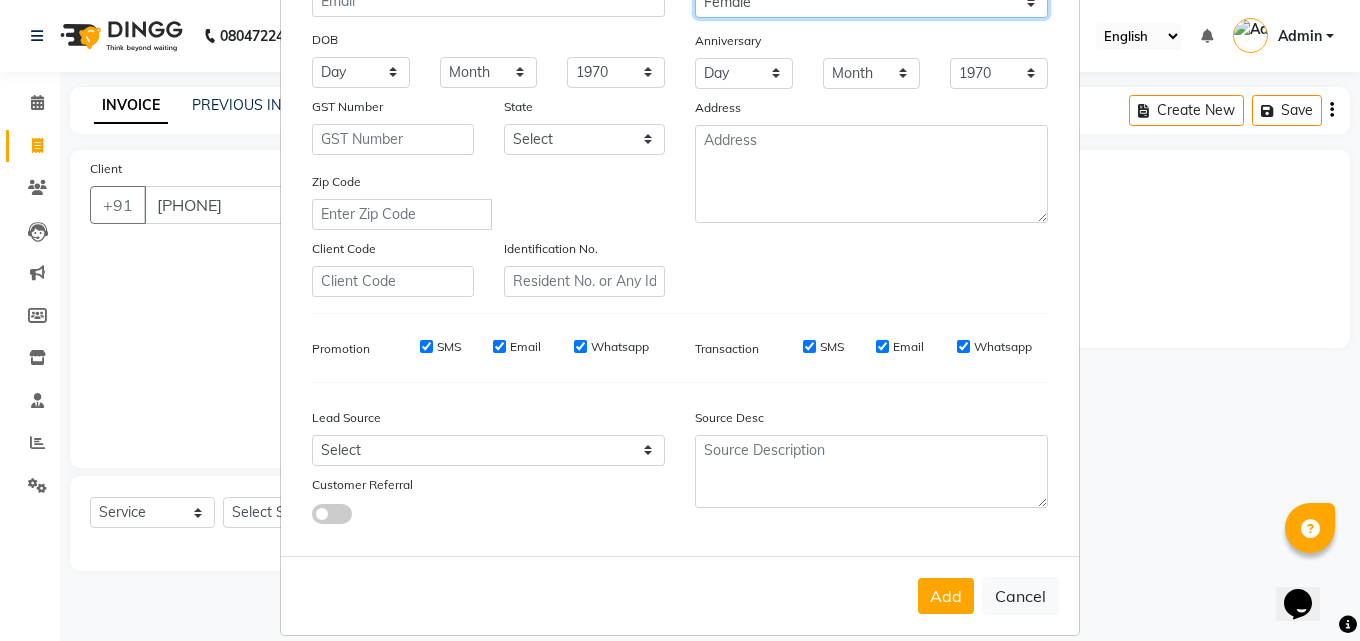 scroll, scrollTop: 282, scrollLeft: 0, axis: vertical 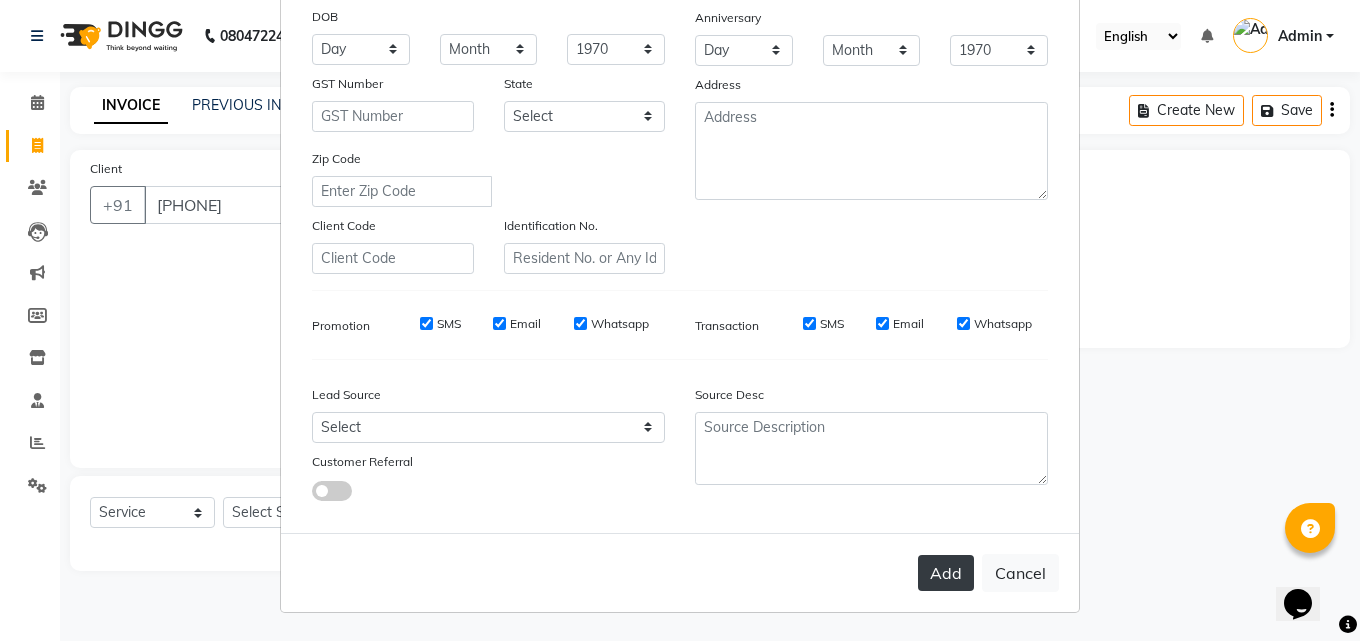 click on "Add" at bounding box center (946, 573) 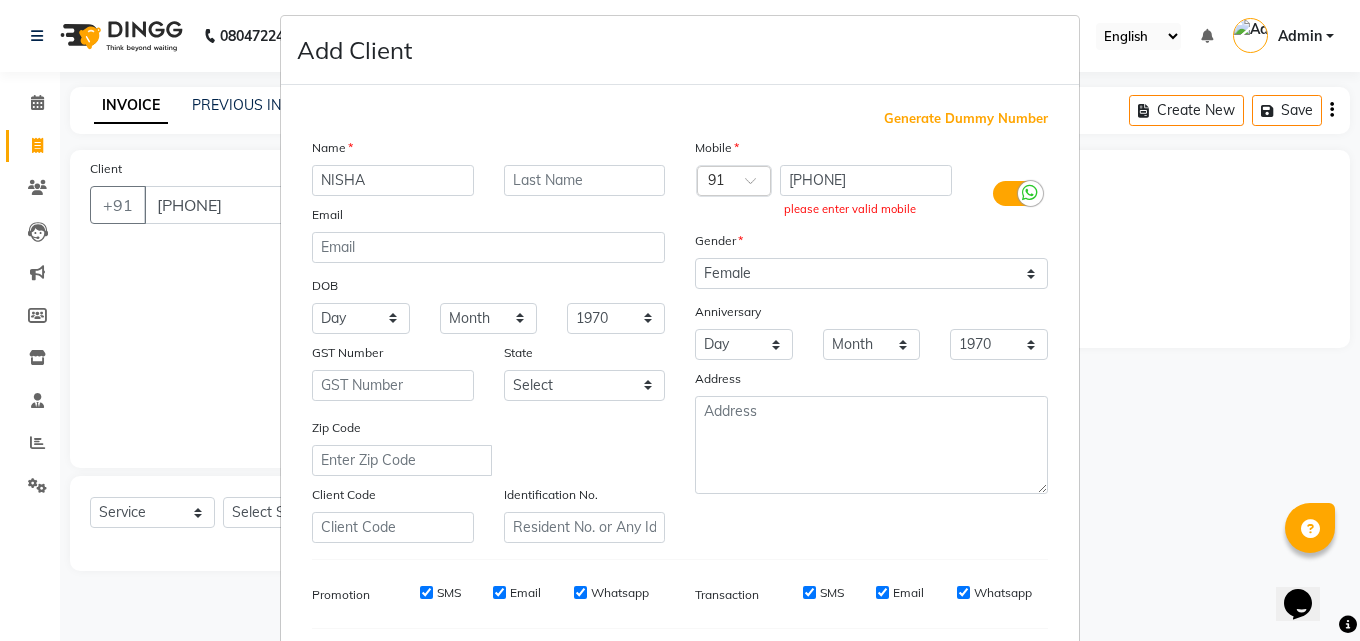 scroll, scrollTop: 0, scrollLeft: 0, axis: both 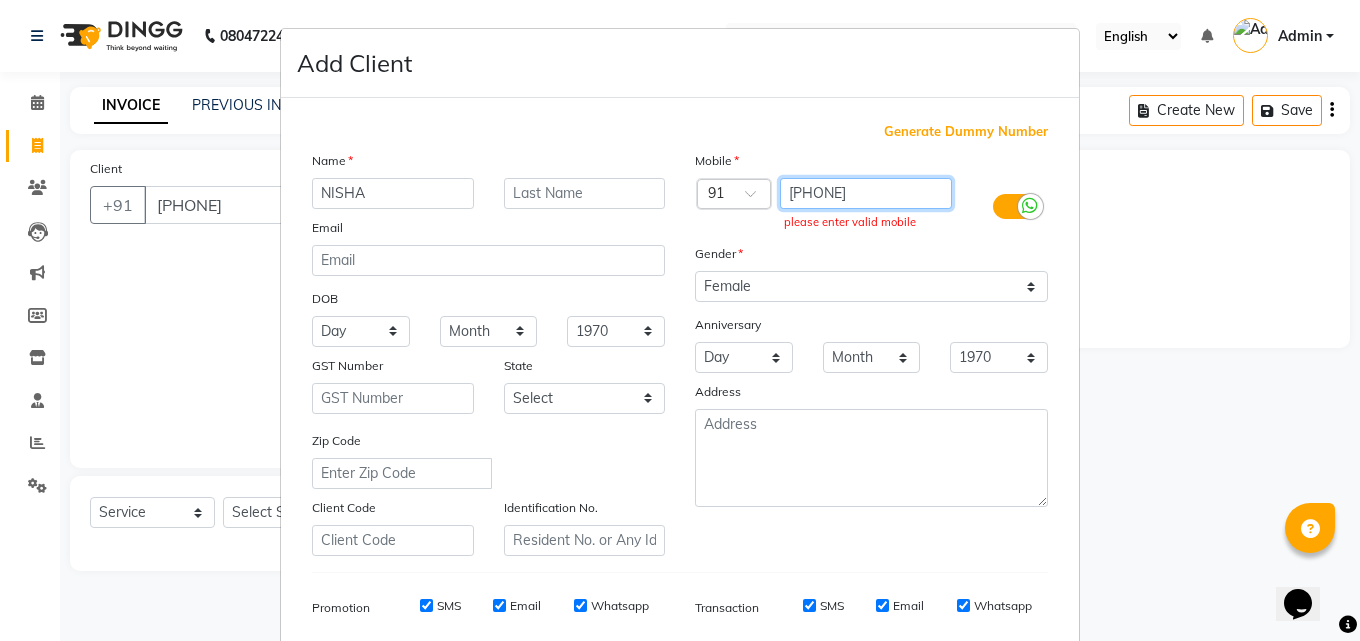 click on "[PHONE]" at bounding box center (866, 193) 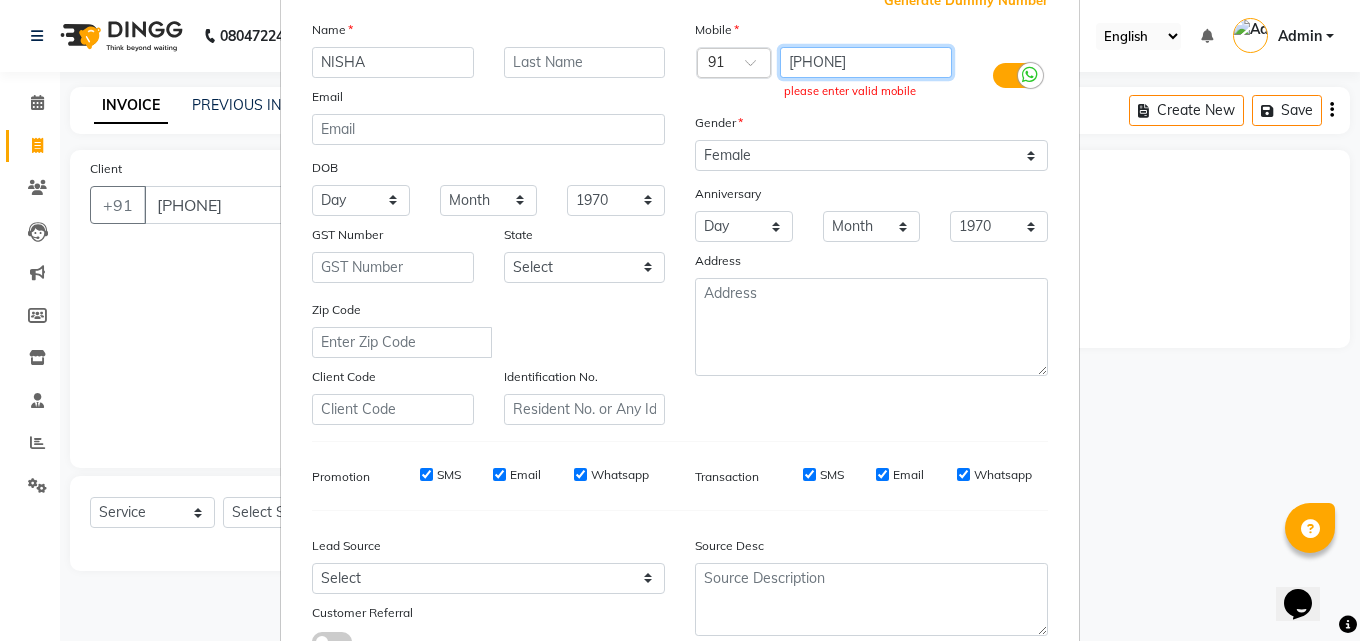 scroll, scrollTop: 282, scrollLeft: 0, axis: vertical 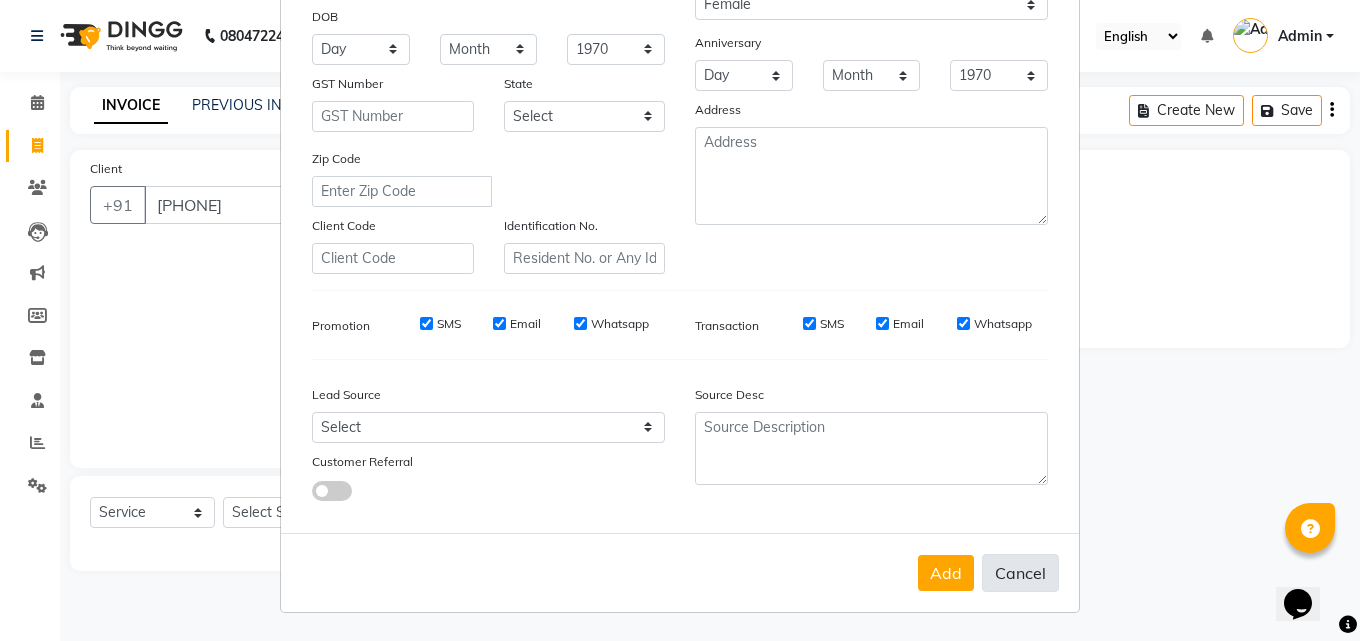 click on "Cancel" at bounding box center (1020, 573) 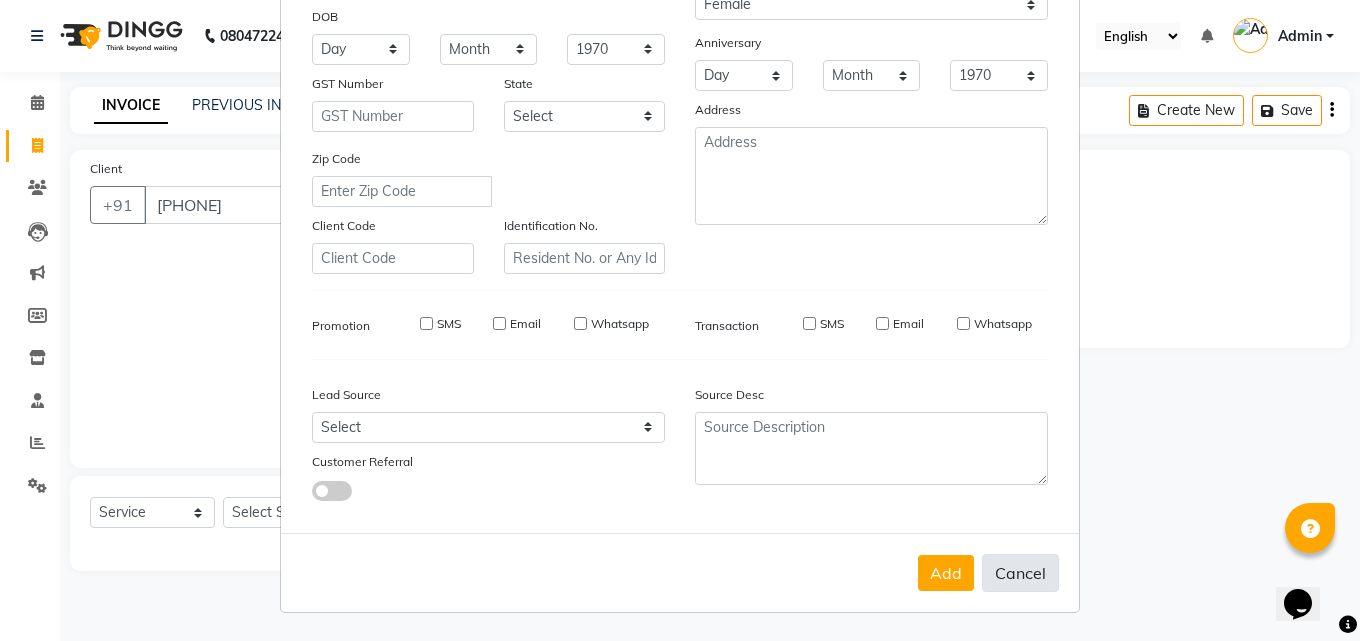 type 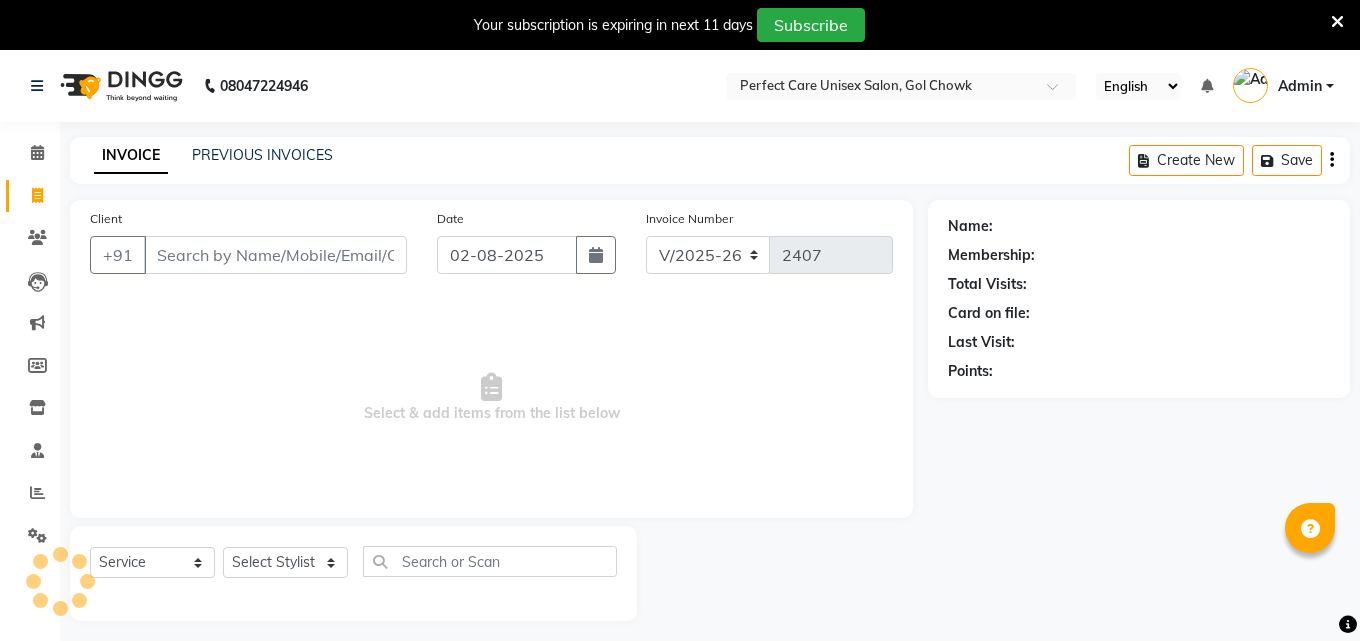 select on "4751" 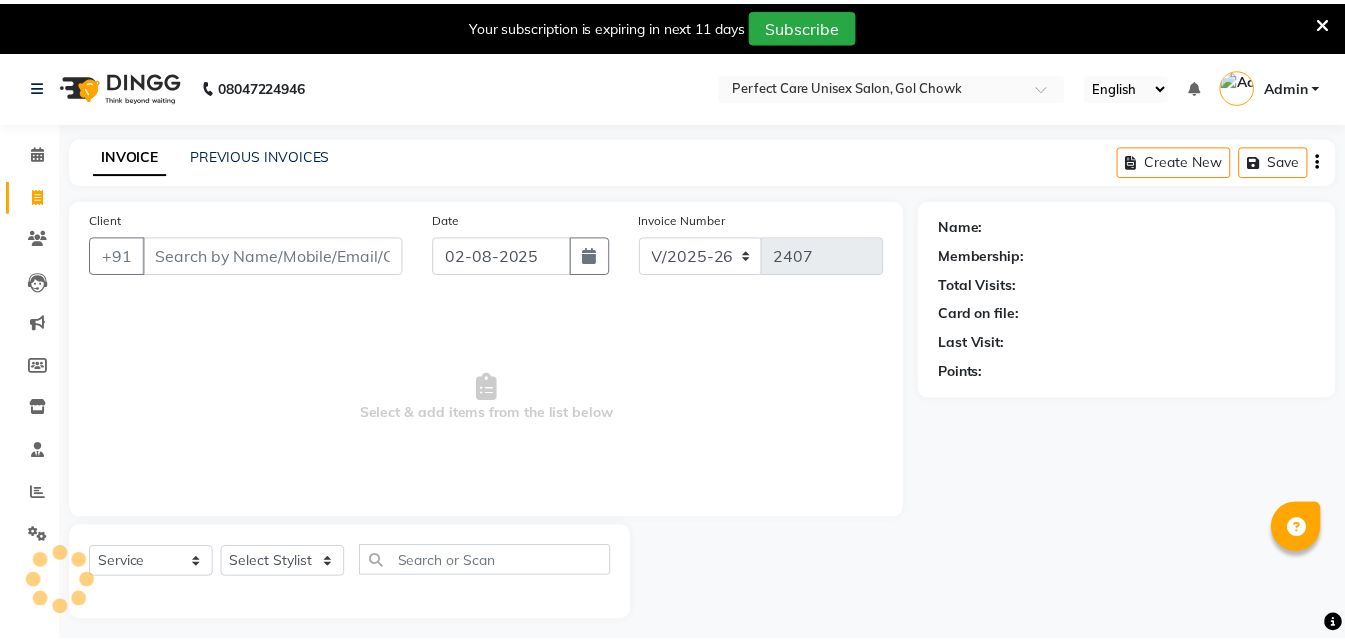 scroll, scrollTop: 0, scrollLeft: 0, axis: both 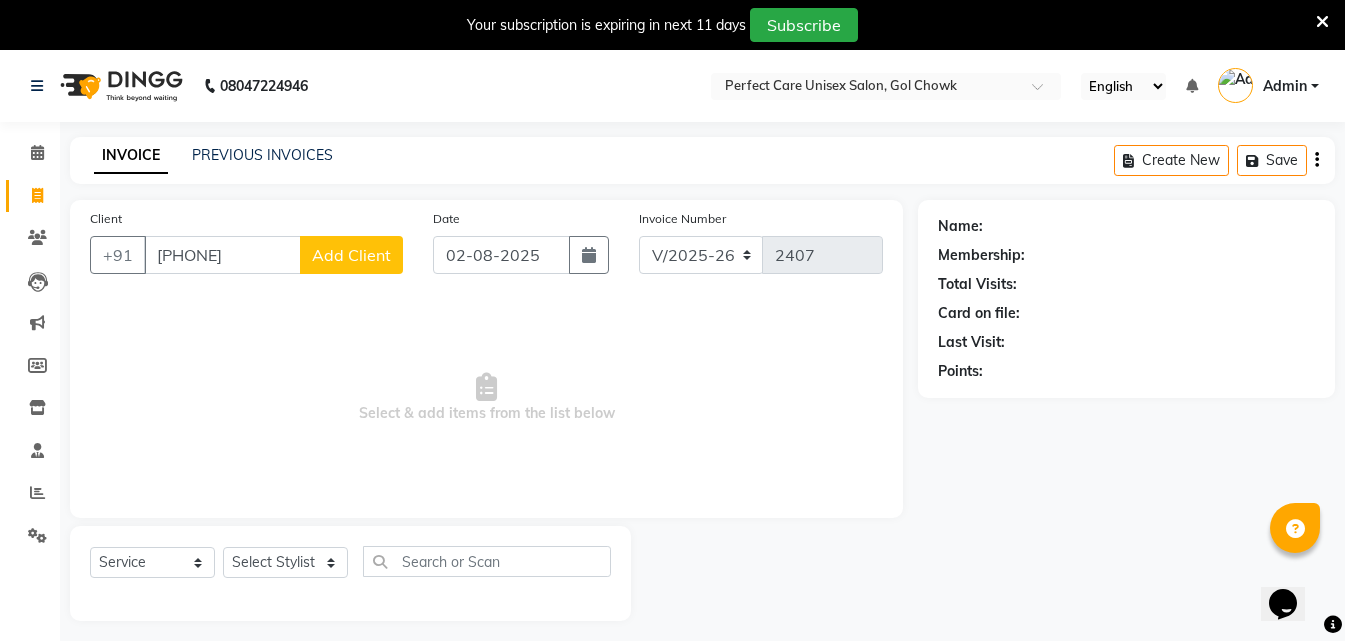 type on "[PHONE]" 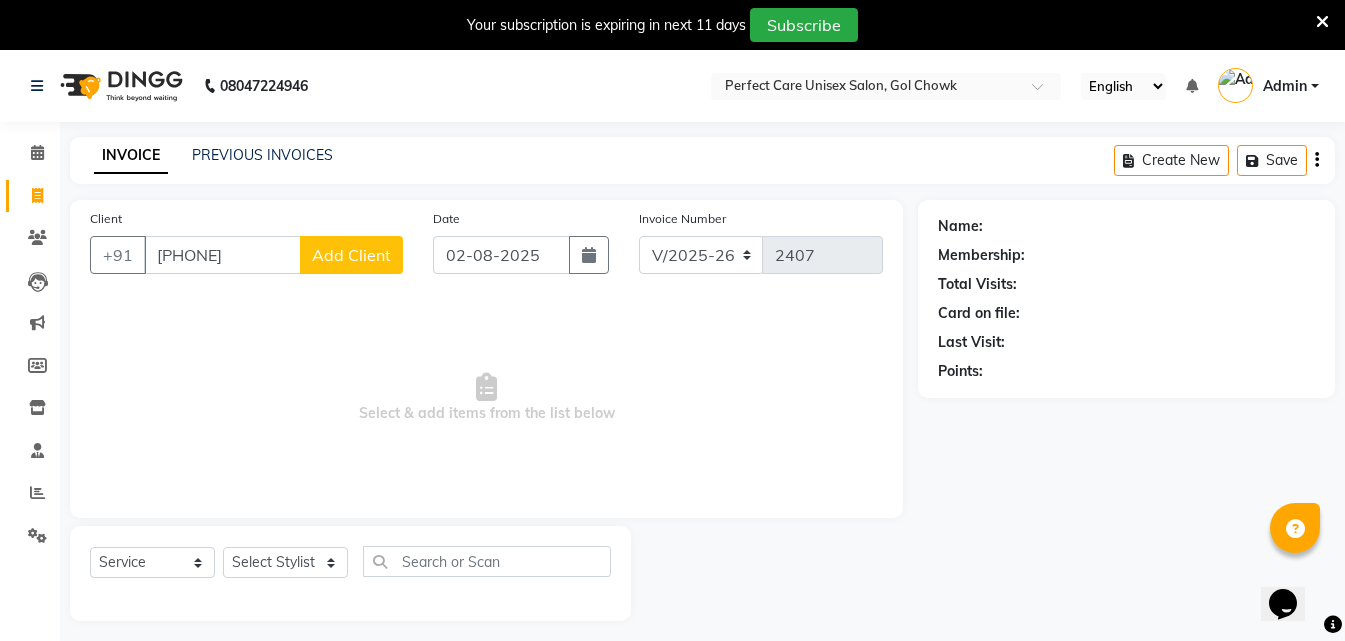 click on "Add Client" 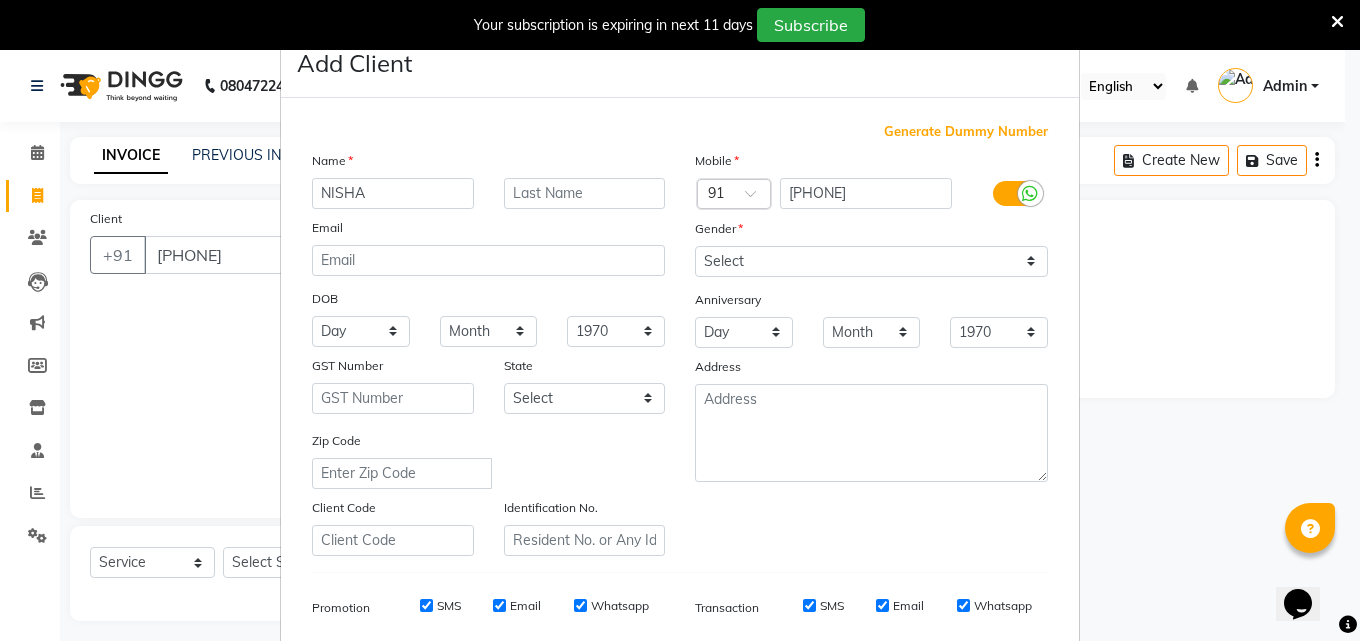 type on "NISHA" 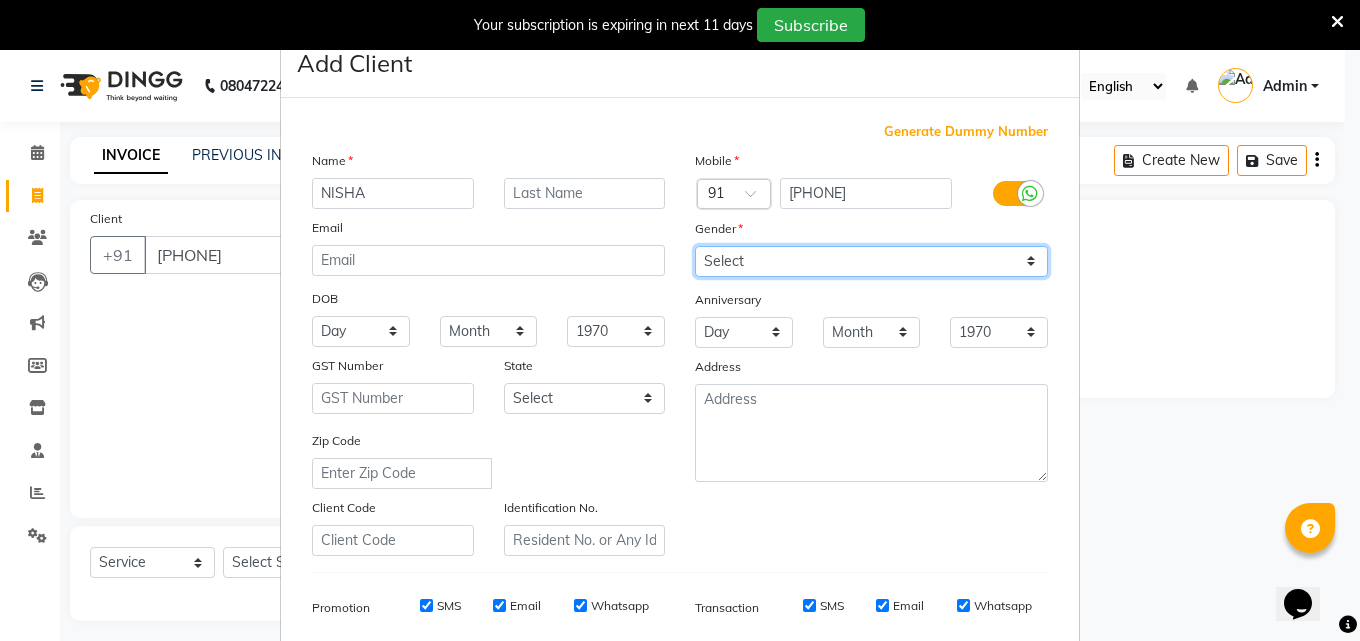 click on "Select Male Female Other Prefer Not To Say" at bounding box center [871, 261] 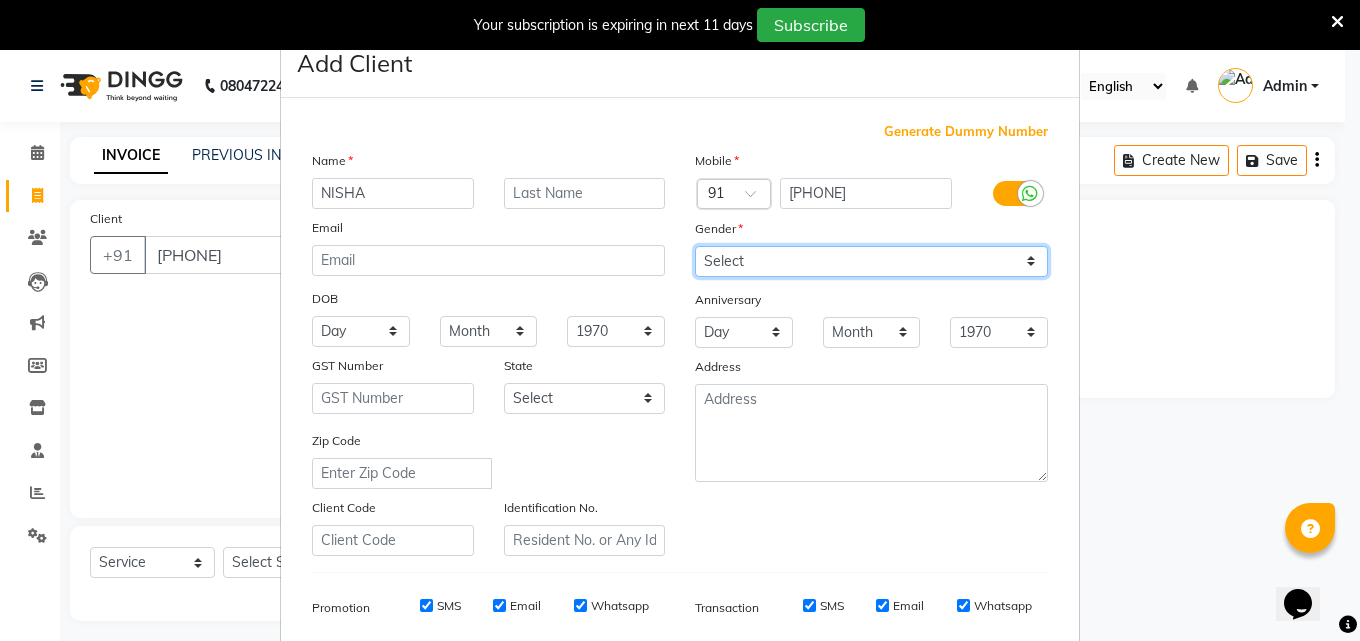 select on "female" 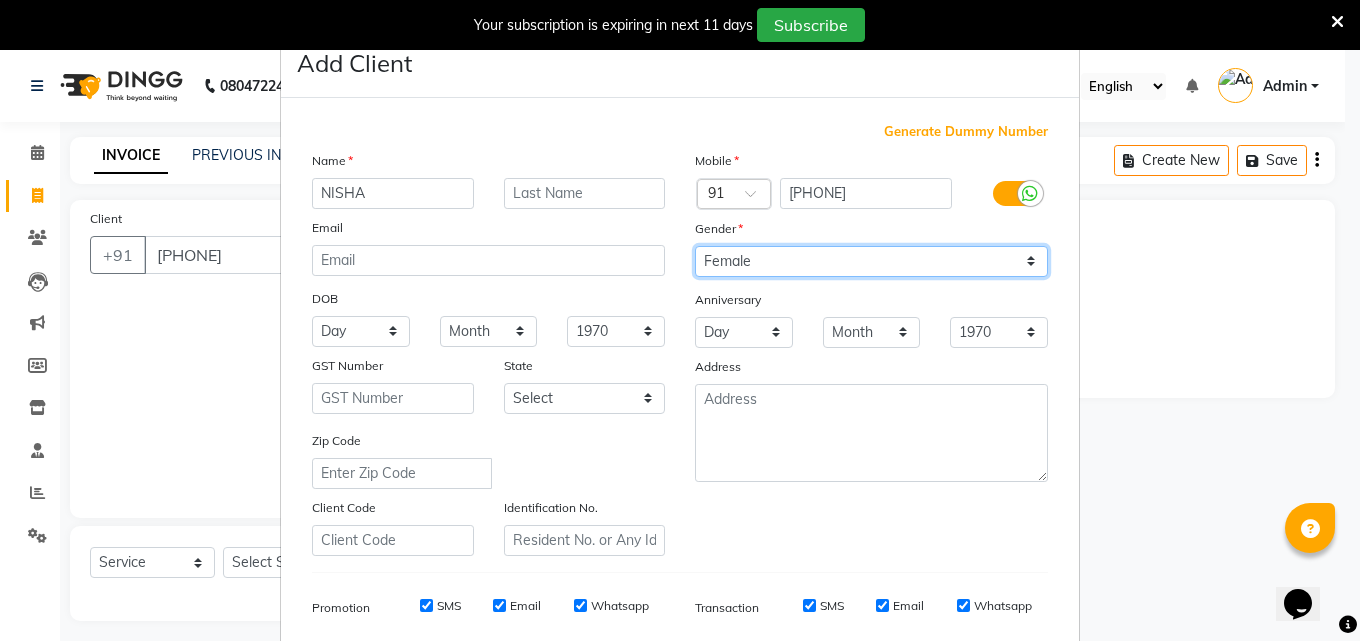 click on "Select Male Female Other Prefer Not To Say" at bounding box center [871, 261] 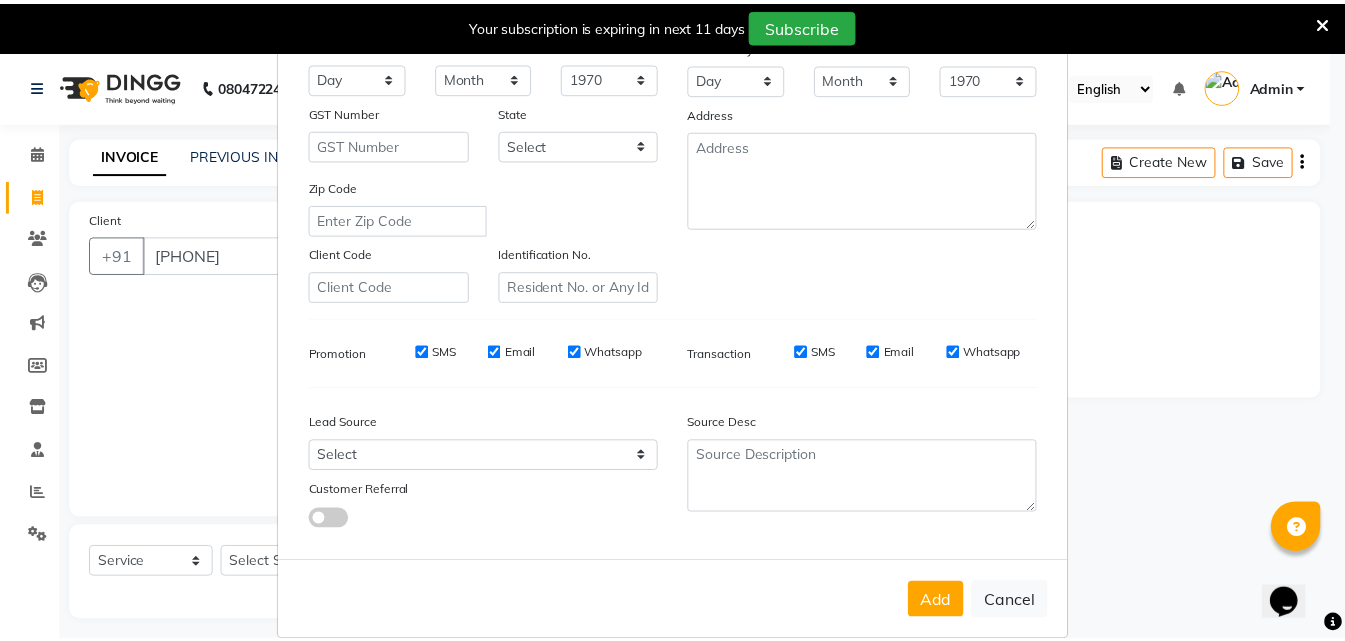 scroll, scrollTop: 282, scrollLeft: 0, axis: vertical 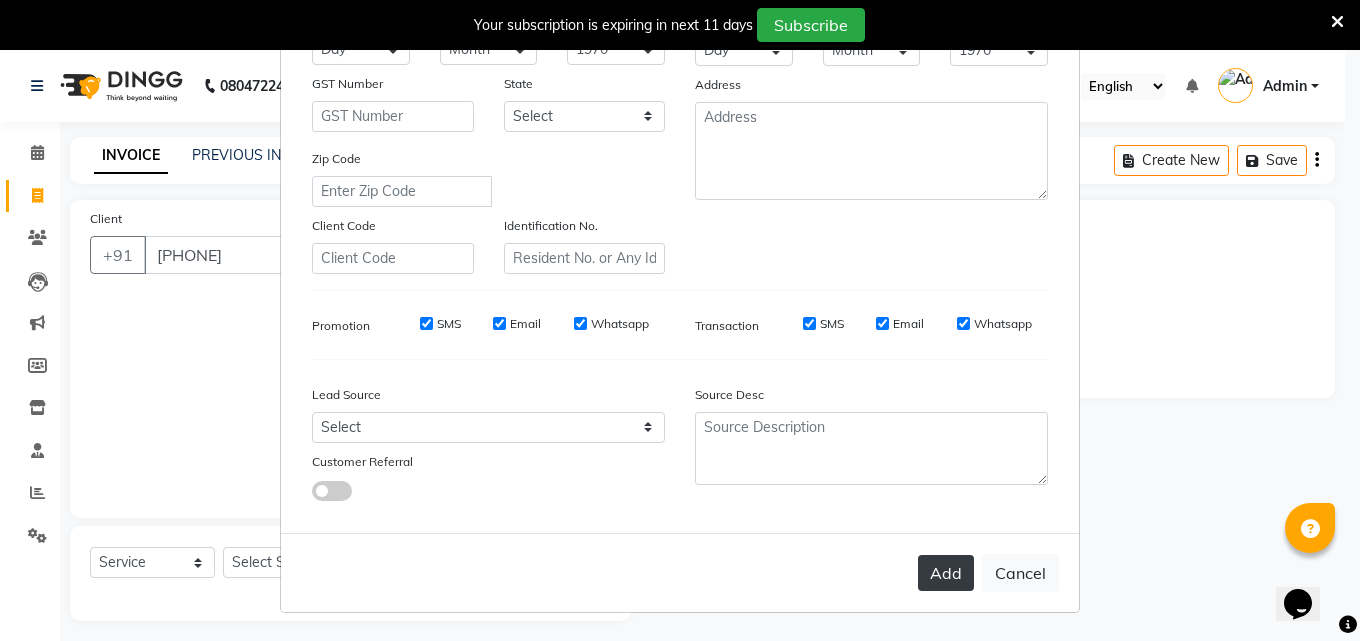 click on "Add" at bounding box center [946, 573] 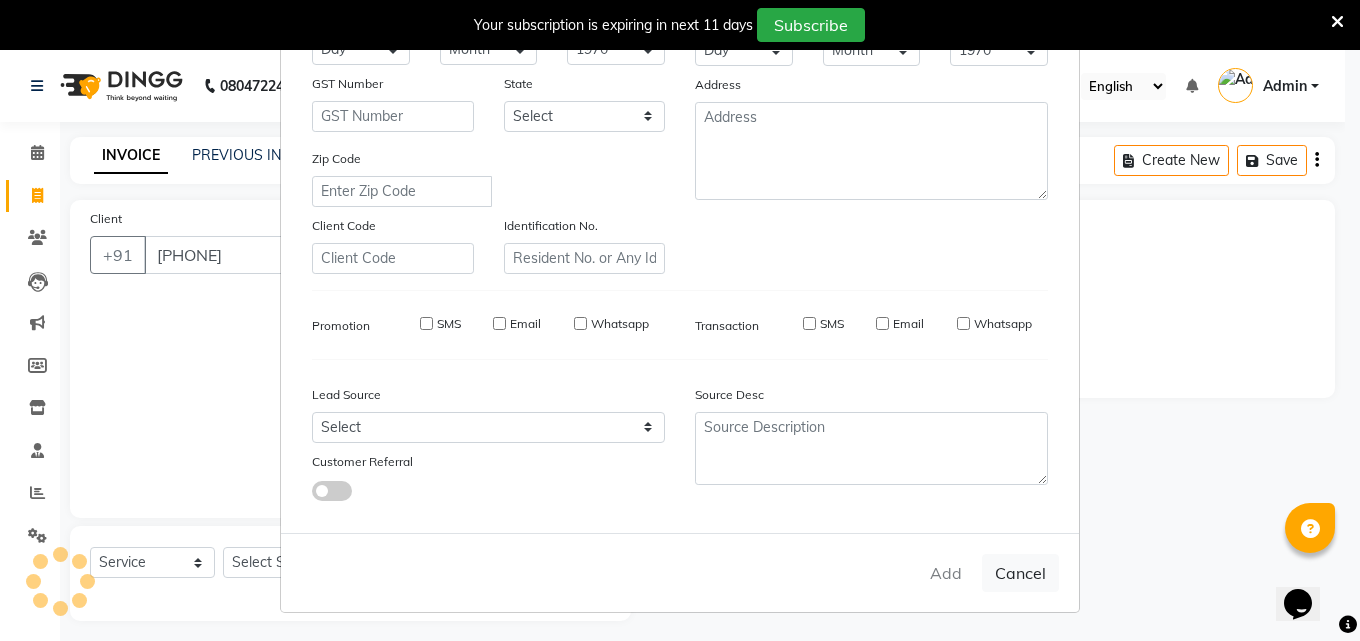 type 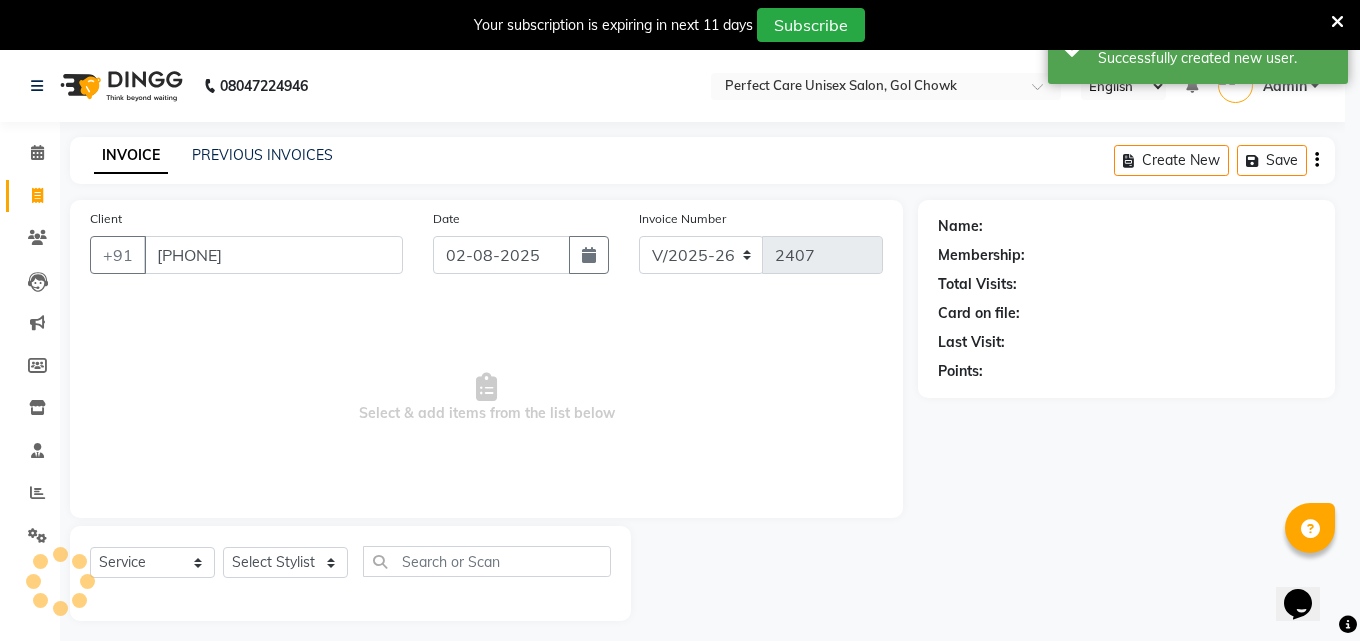 select on "1: Object" 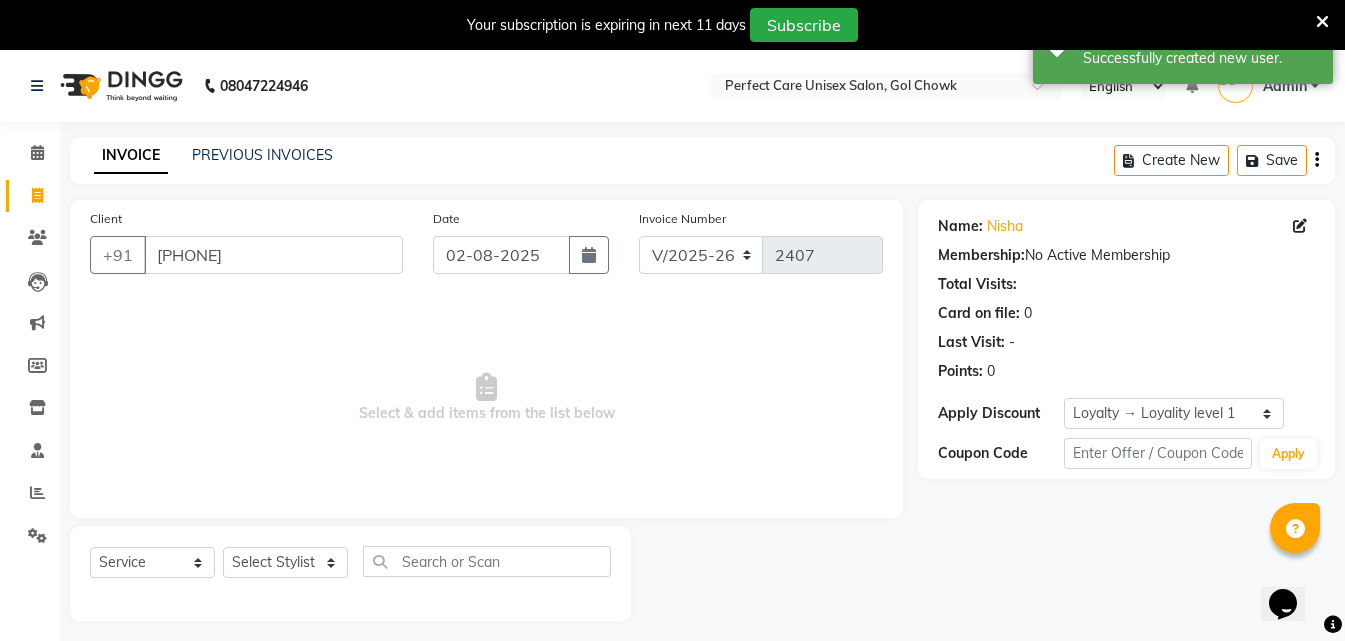 scroll, scrollTop: 50, scrollLeft: 0, axis: vertical 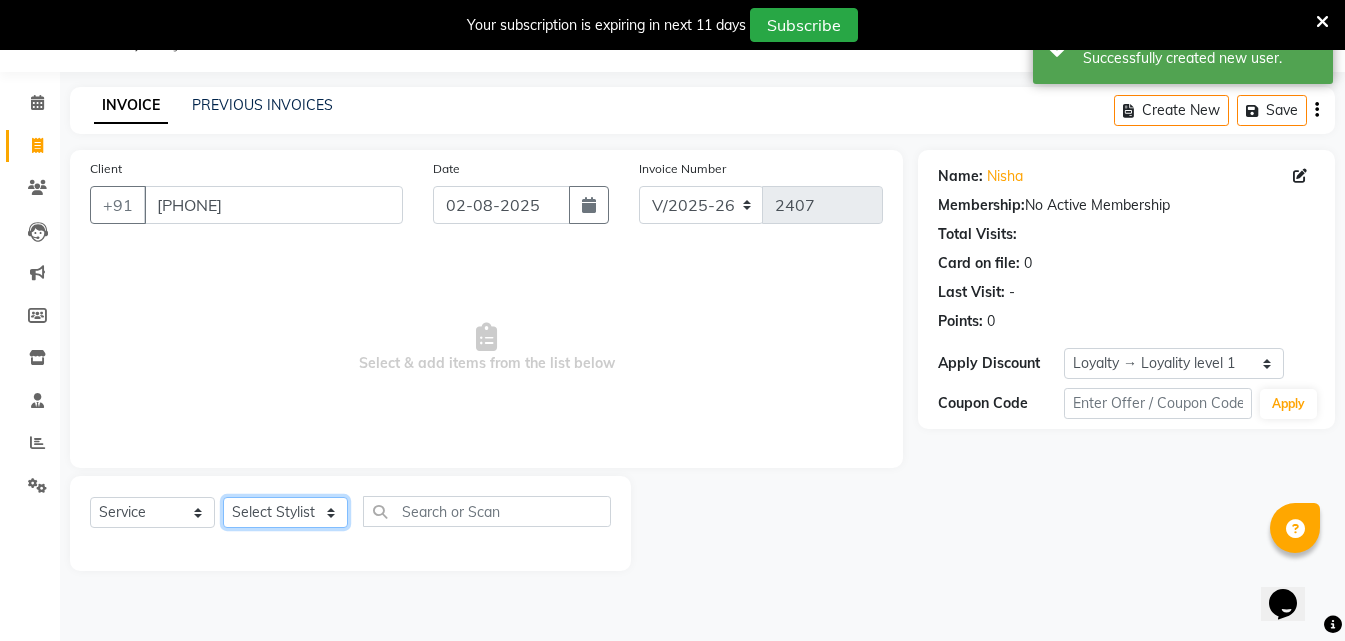 click on "Select Stylist MISS [LAST] MISS [LAST] MISS [LAST]  MISS [LAST] MISS [LAST] MISS.[LAST]  MISS [LAST]  MISS. [LAST] MISS [LAST] mohbat MR. [LAST] MR.[LAST] MR. [LAST] MR. [LAST]  MR [LAST] MR. [LAST] MR. [LAST] MR.[LAST] MR.[LAST] MR. [LAST] MR.[LAST] MR. [LAST] MR. [LAST] MR.[LAST] MR.[LAST] MR.[LAST] MR.[LAST] NONE [LAST]" 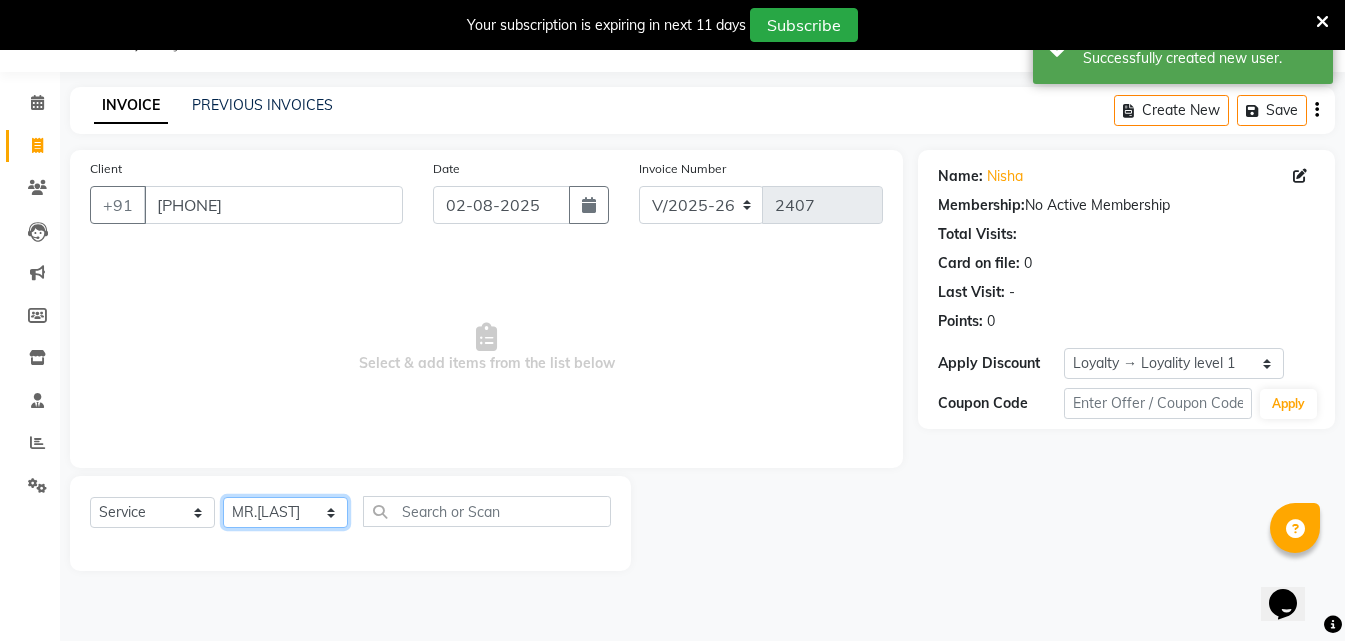 click on "Select Stylist MISS [LAST] MISS [LAST] MISS [LAST]  MISS [LAST] MISS [LAST] MISS.[LAST]  MISS [LAST]  MISS. [LAST] MISS [LAST] mohbat MR. [LAST] MR.[LAST] MR. [LAST] MR. [LAST]  MR [LAST] MR. [LAST] MR. [LAST] MR.[LAST] MR.[LAST] MR. [LAST] MR.[LAST] MR. [LAST] MR. [LAST] MR.[LAST] MR.[LAST] MR.[LAST] MR.[LAST] NONE [LAST]" 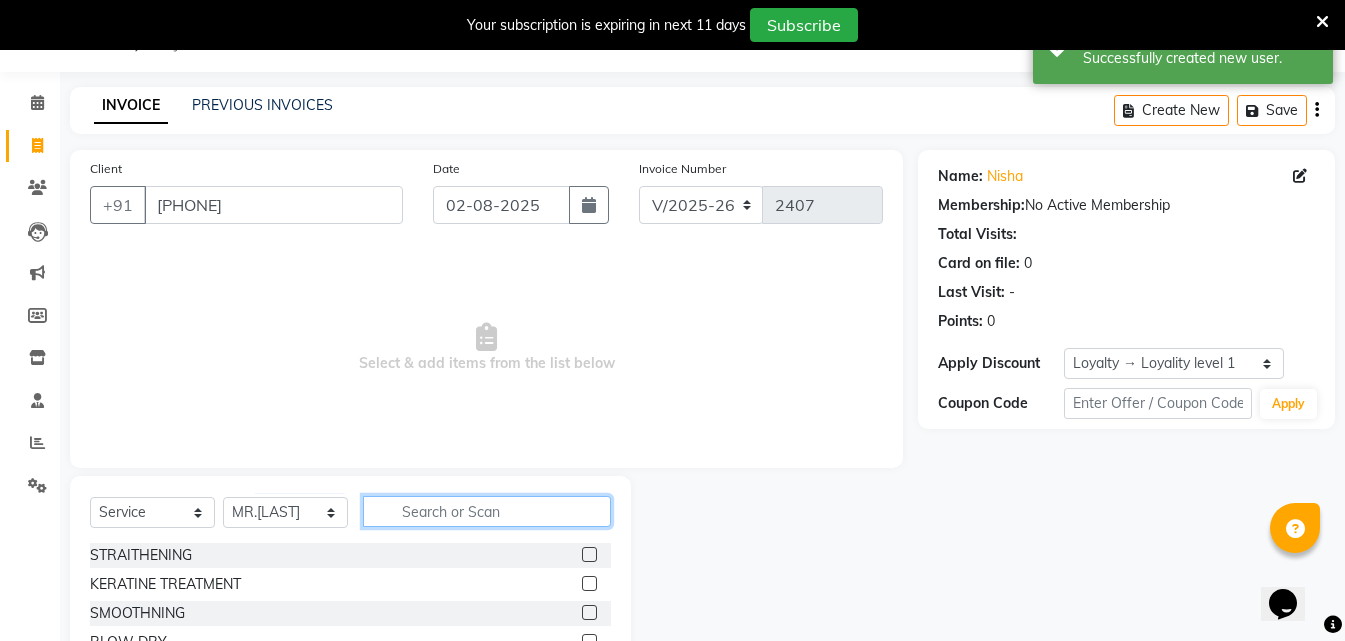 click 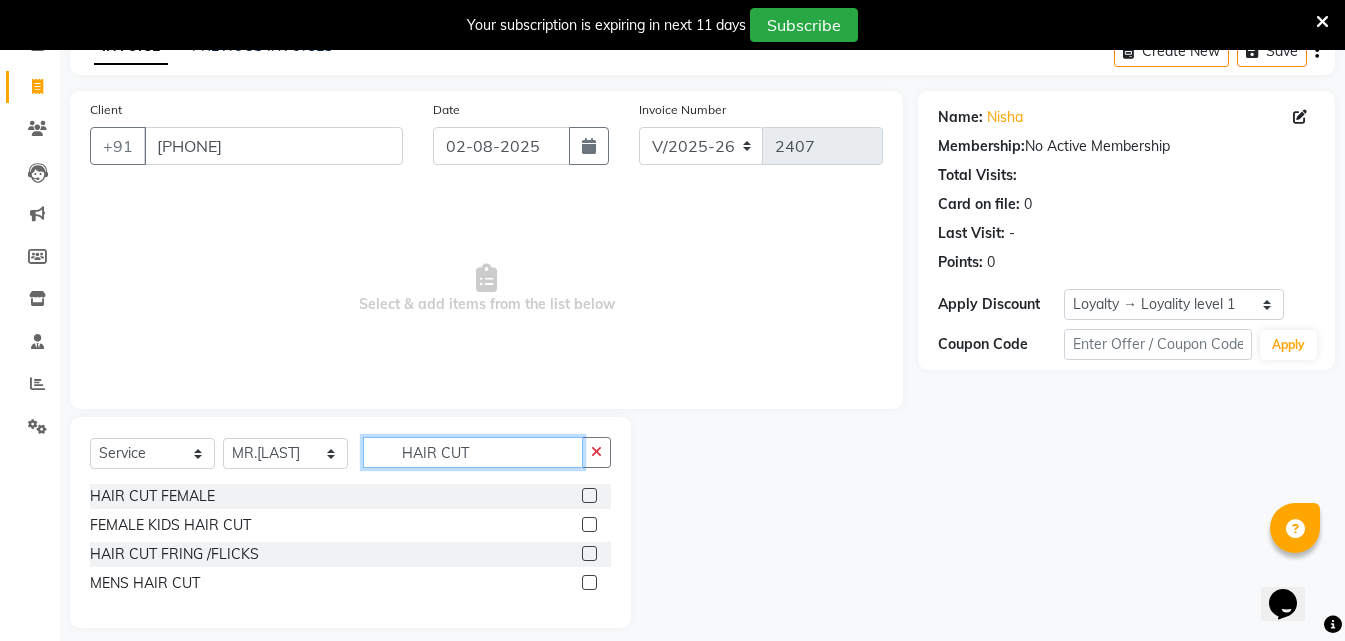 scroll, scrollTop: 126, scrollLeft: 0, axis: vertical 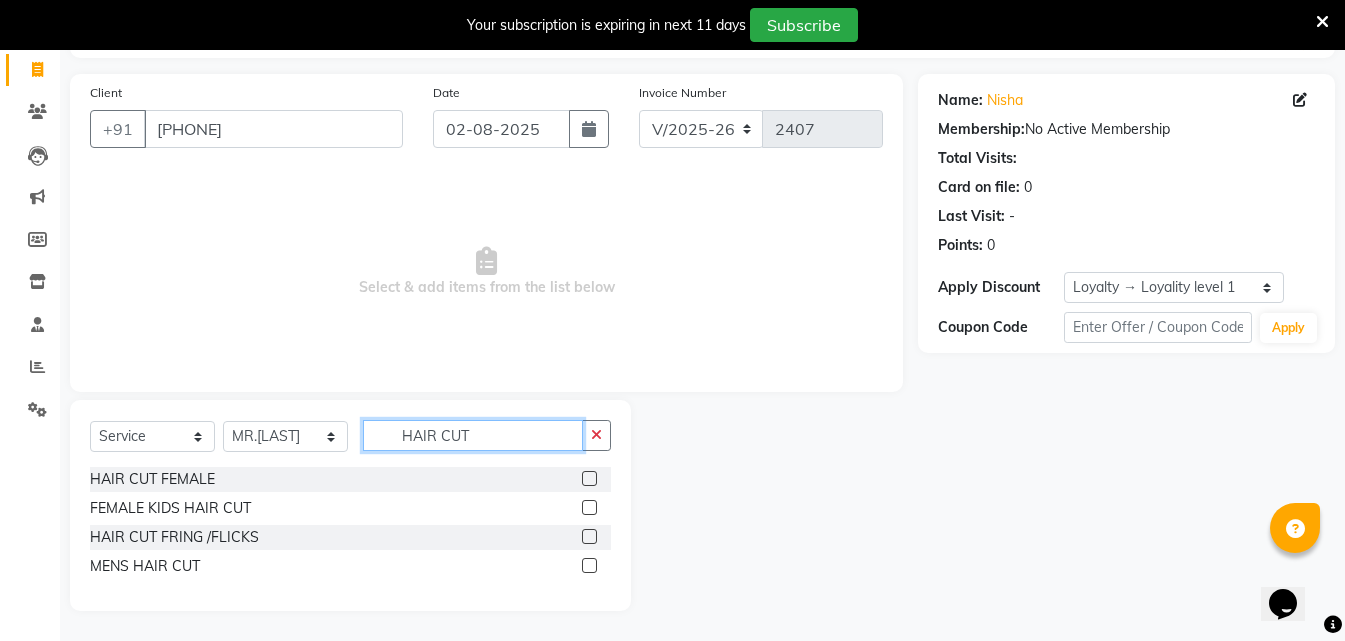 type on "HAIR CUT" 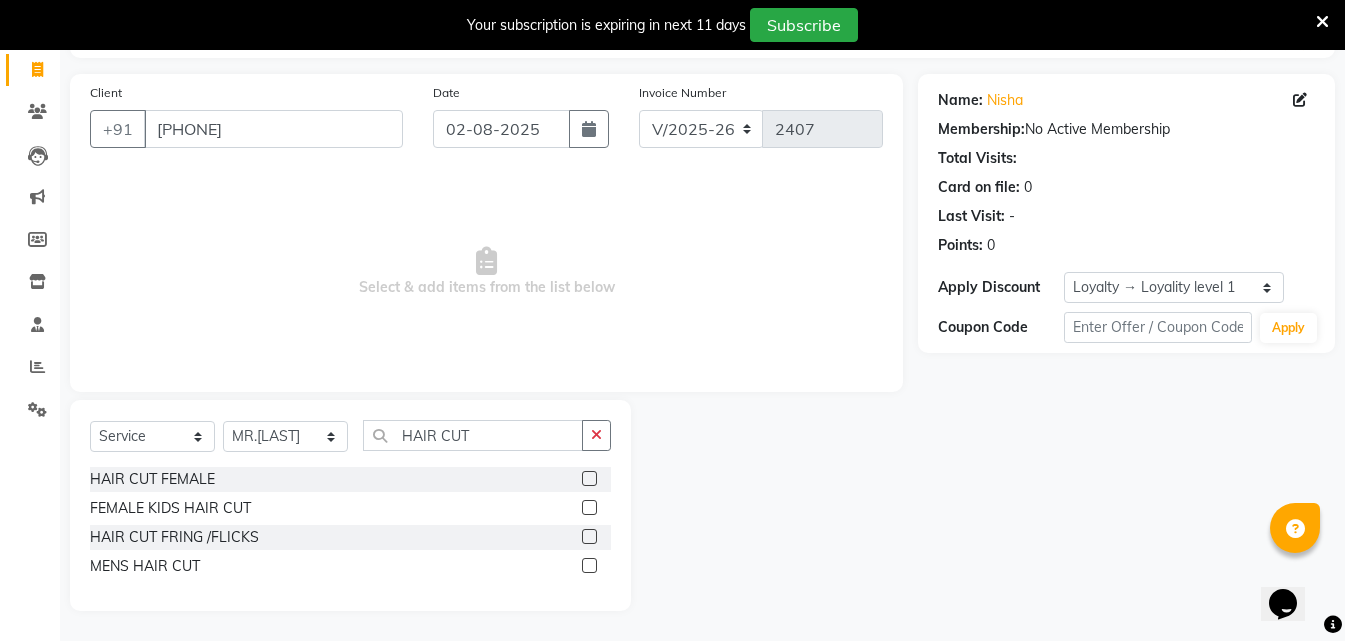 click 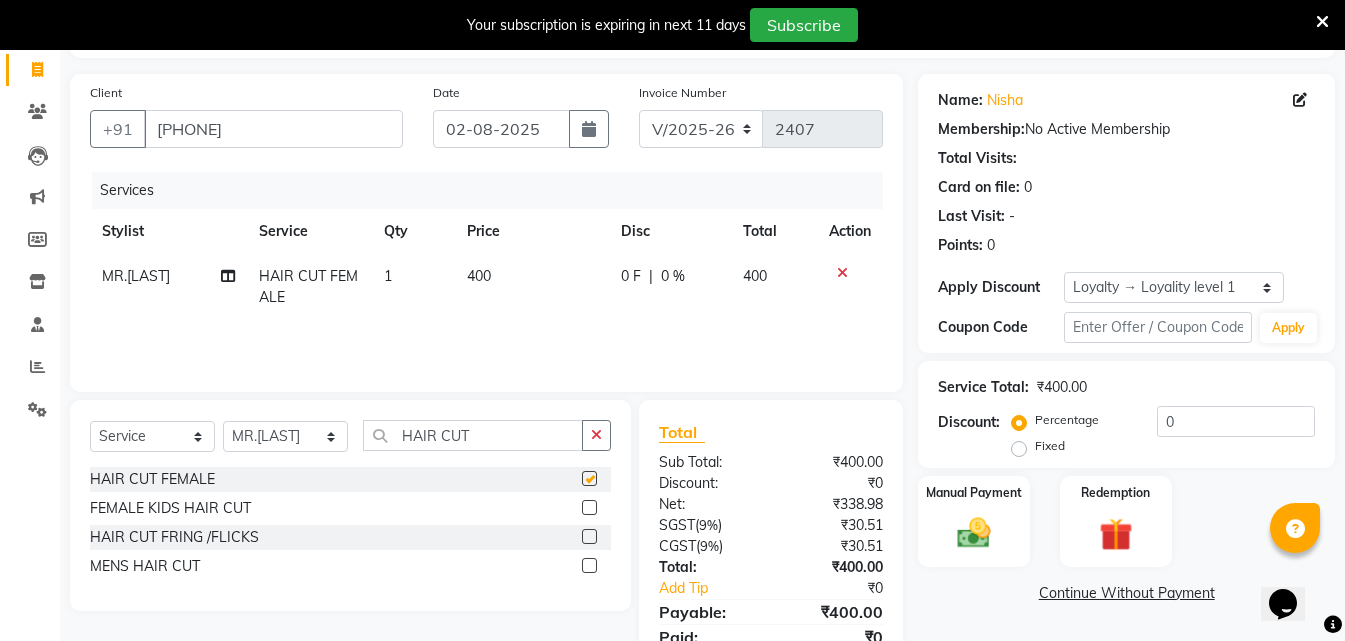 checkbox on "false" 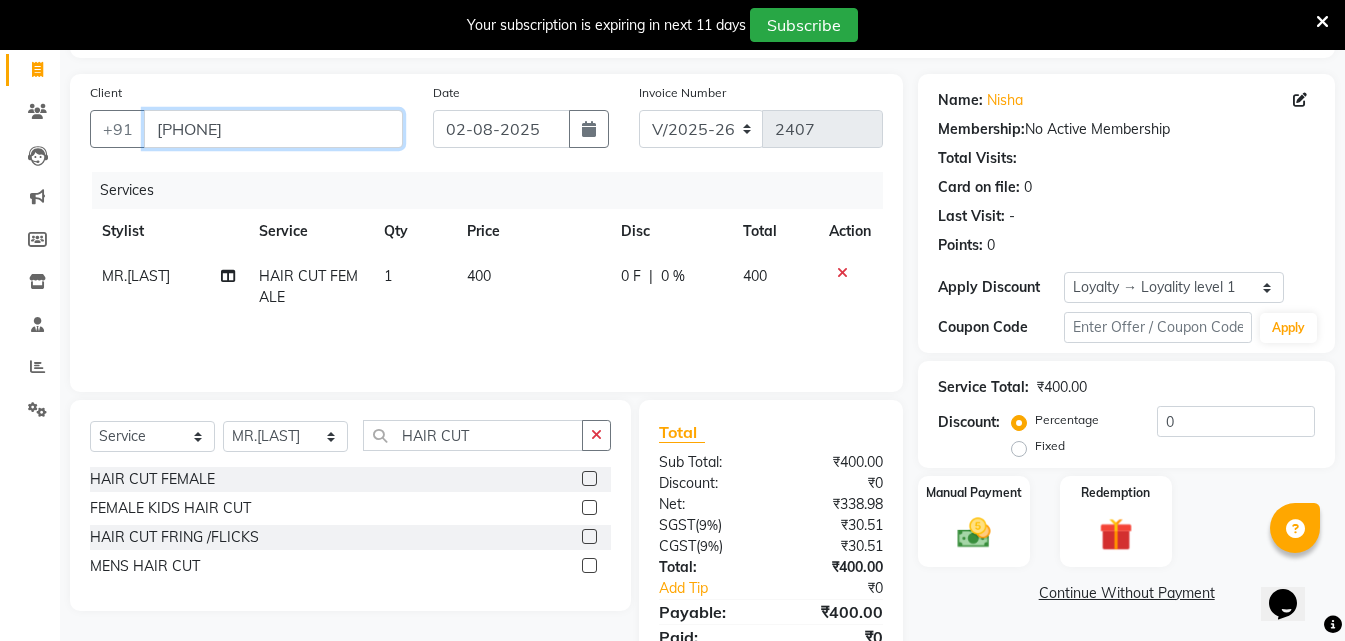 click on "[PHONE]" at bounding box center (273, 129) 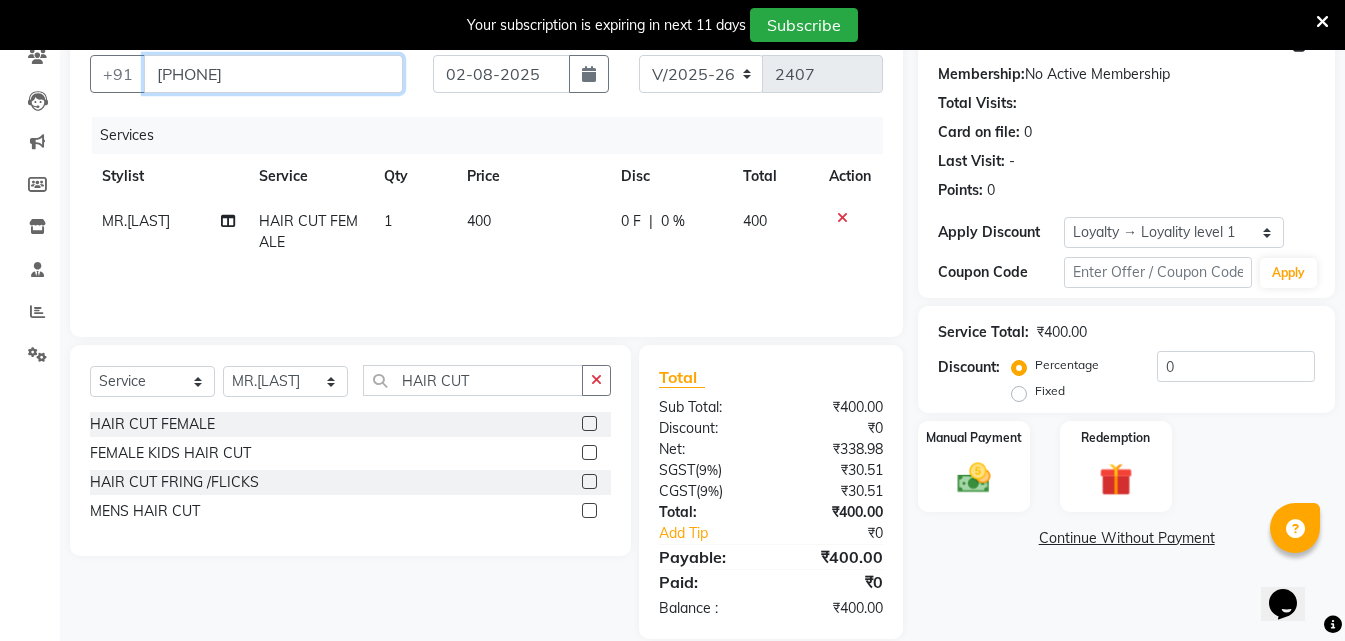 scroll, scrollTop: 209, scrollLeft: 0, axis: vertical 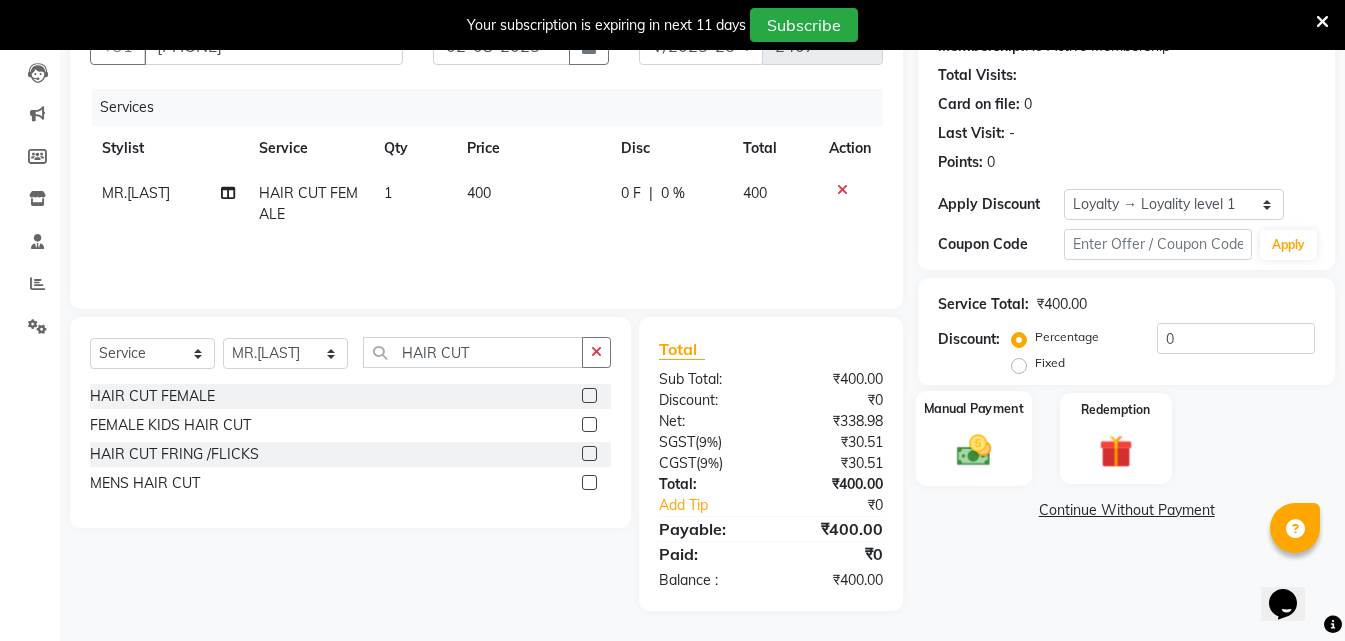 click on "Manual Payment" 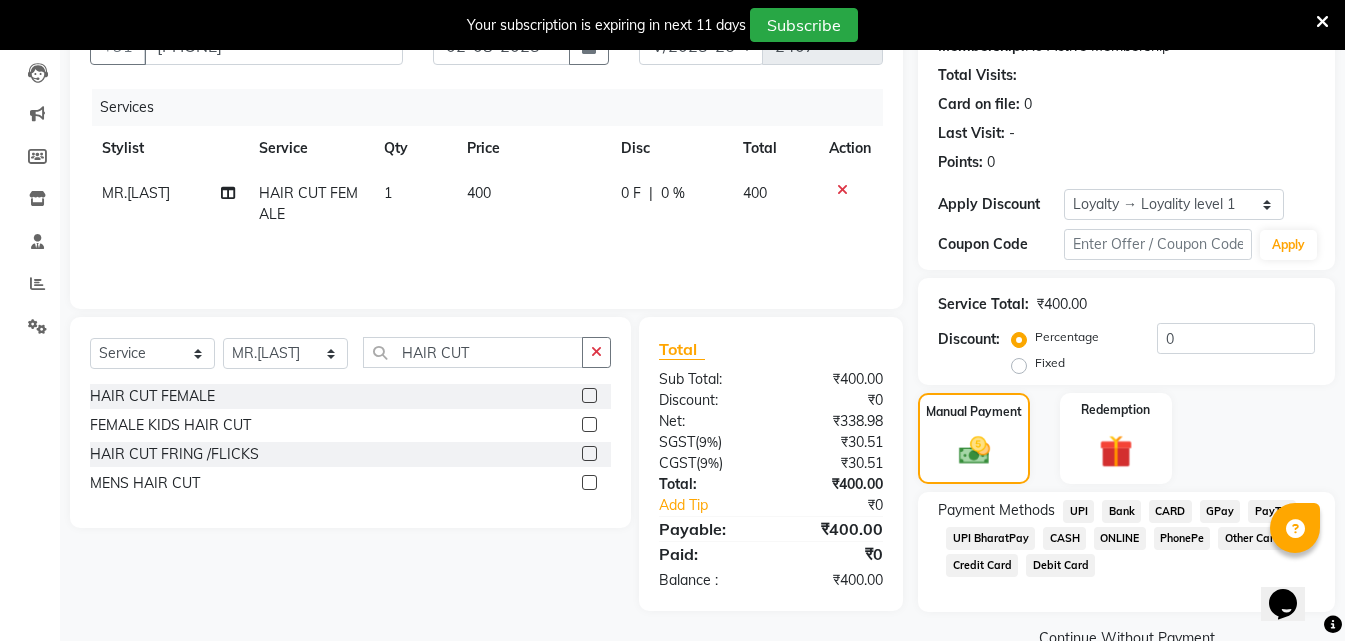 click on "CASH" 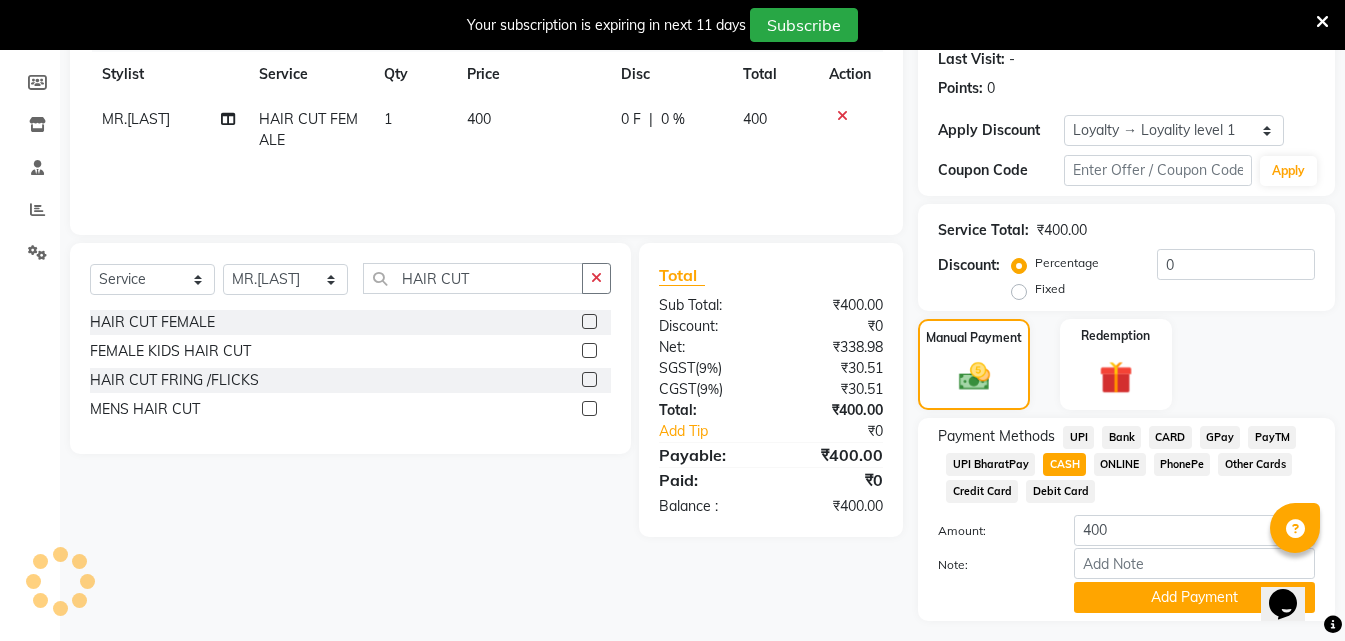 scroll, scrollTop: 334, scrollLeft: 0, axis: vertical 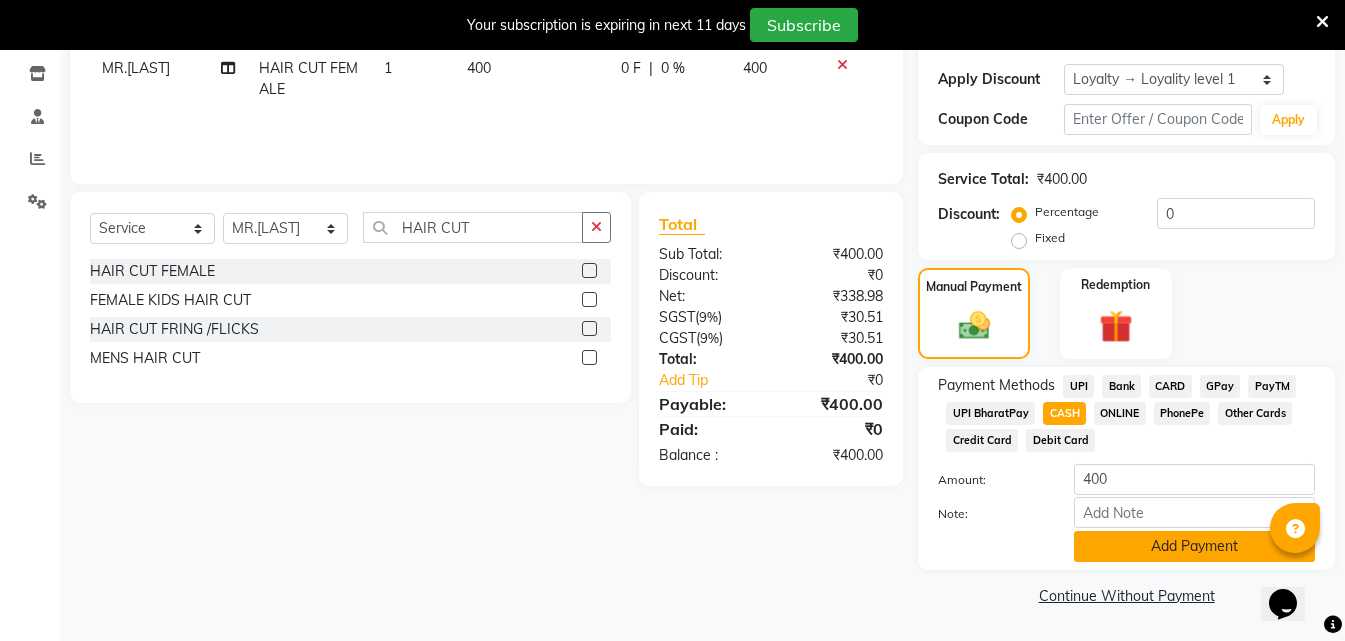 click on "Add Payment" 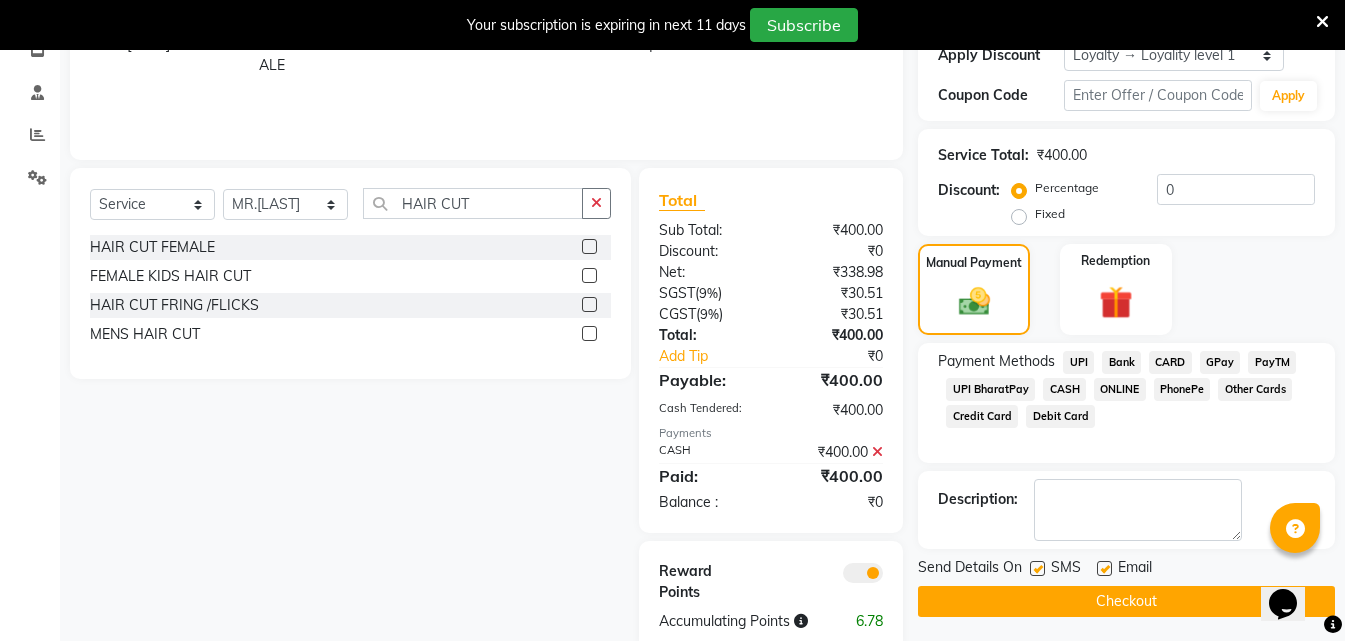 scroll, scrollTop: 399, scrollLeft: 0, axis: vertical 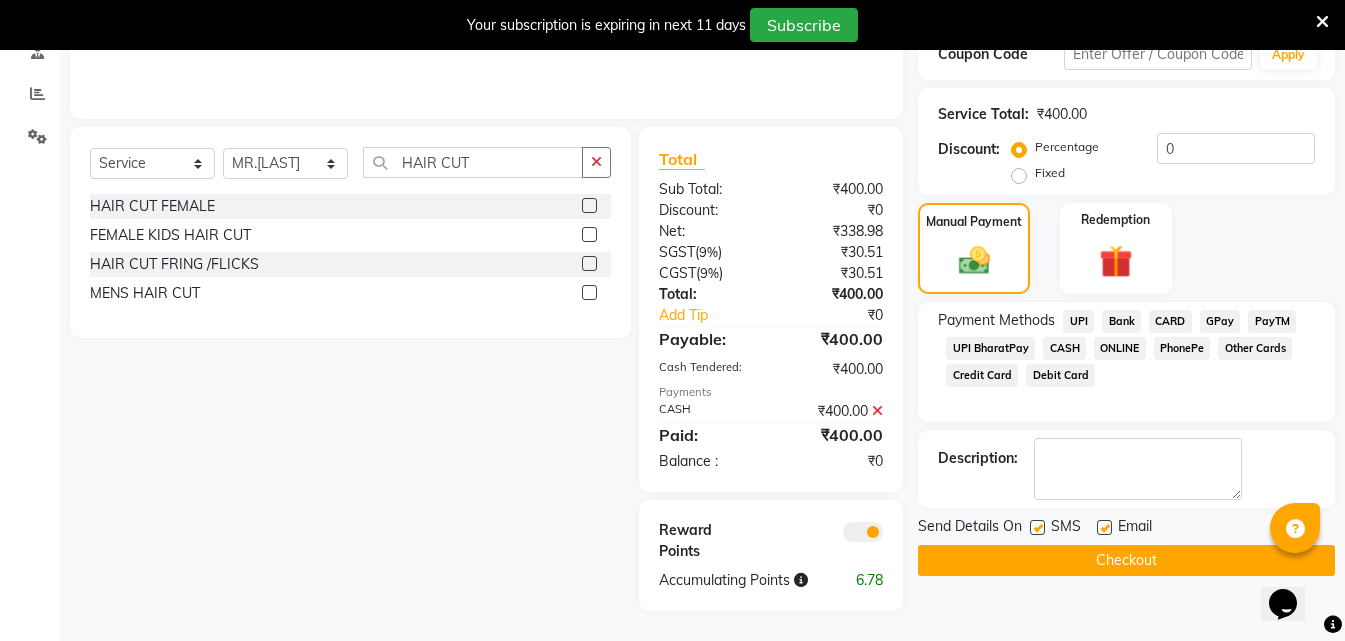 click on "Checkout" 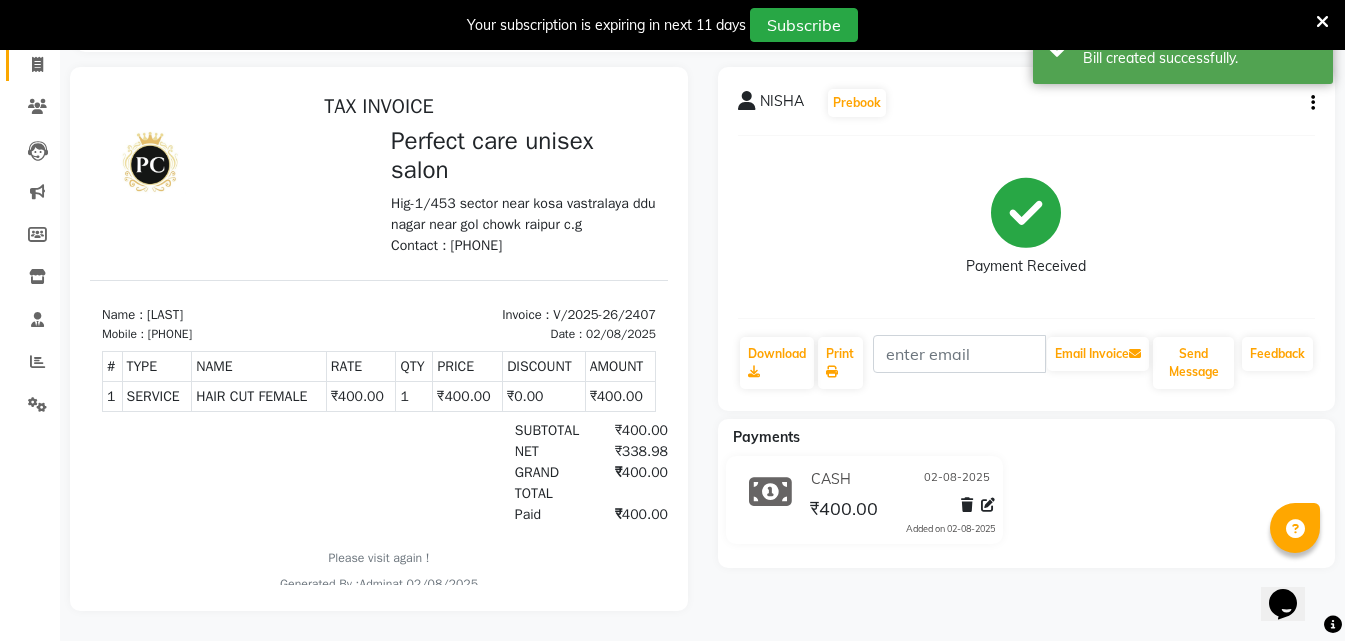 scroll, scrollTop: 0, scrollLeft: 0, axis: both 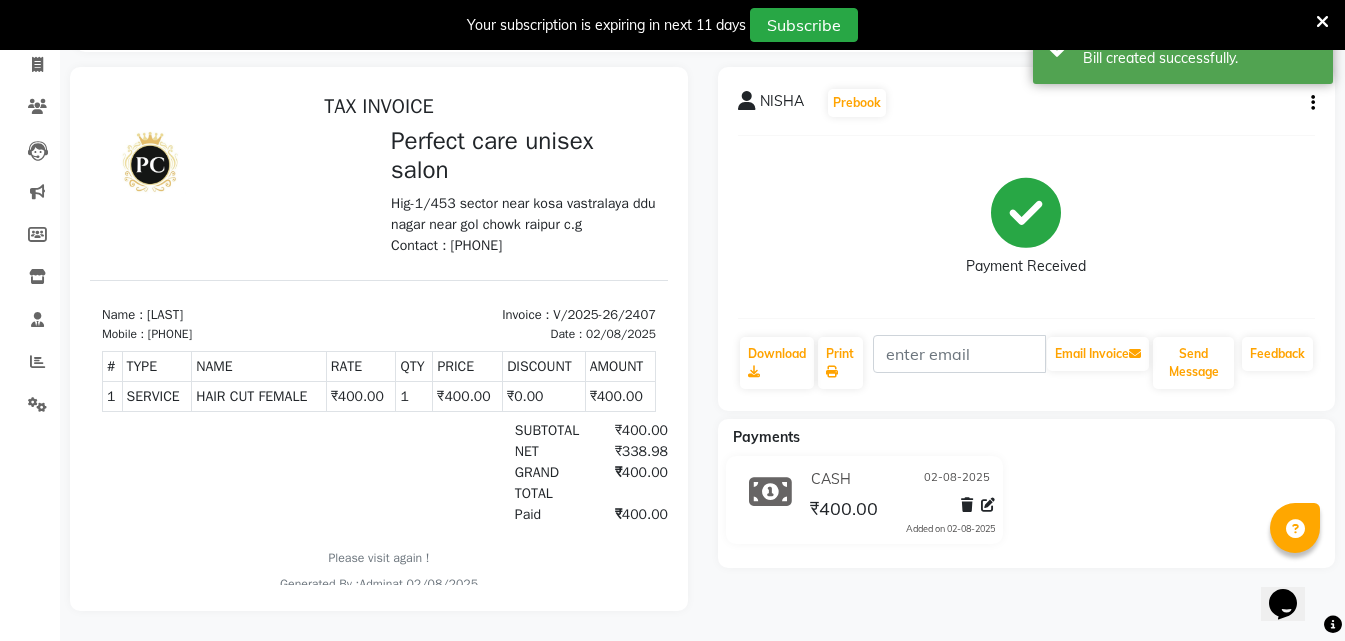 select on "4751" 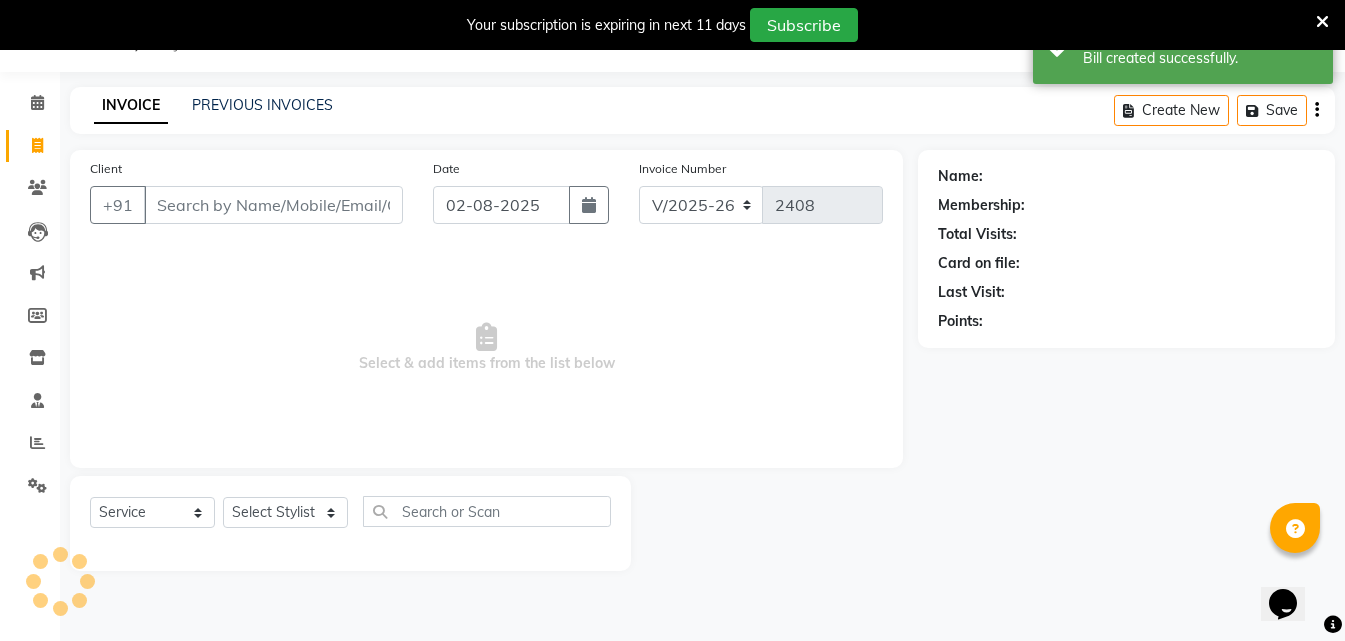 scroll, scrollTop: 50, scrollLeft: 0, axis: vertical 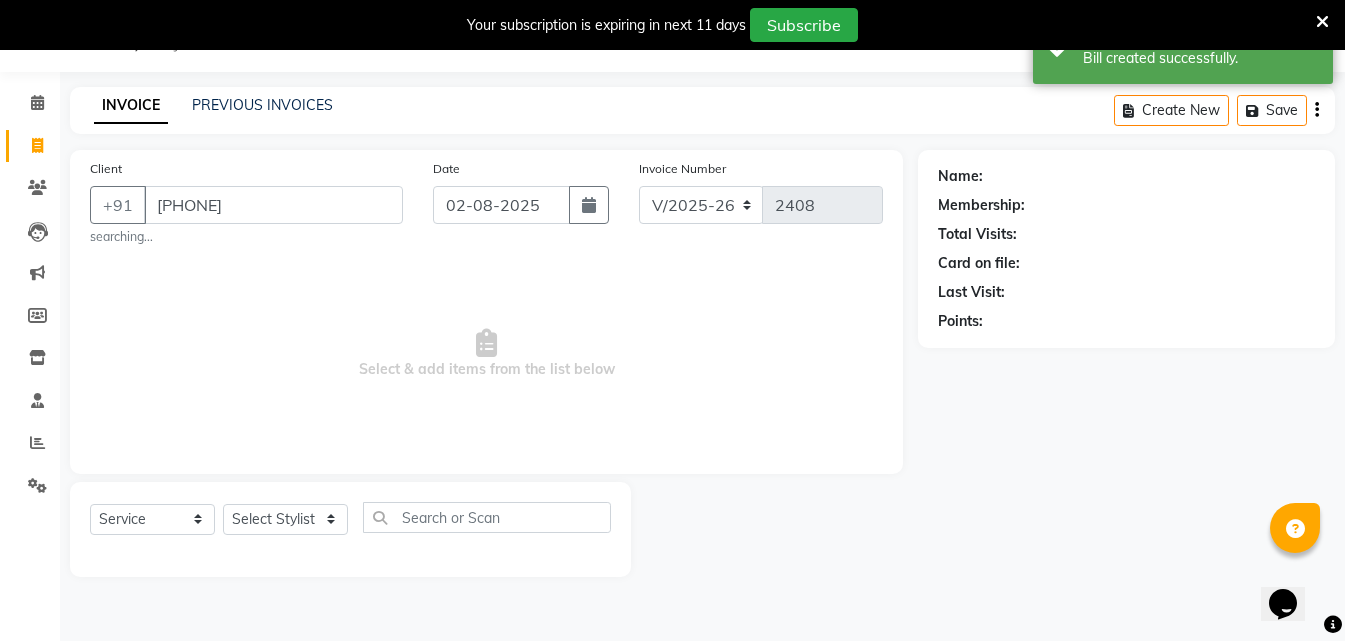 type on "[PHONE]" 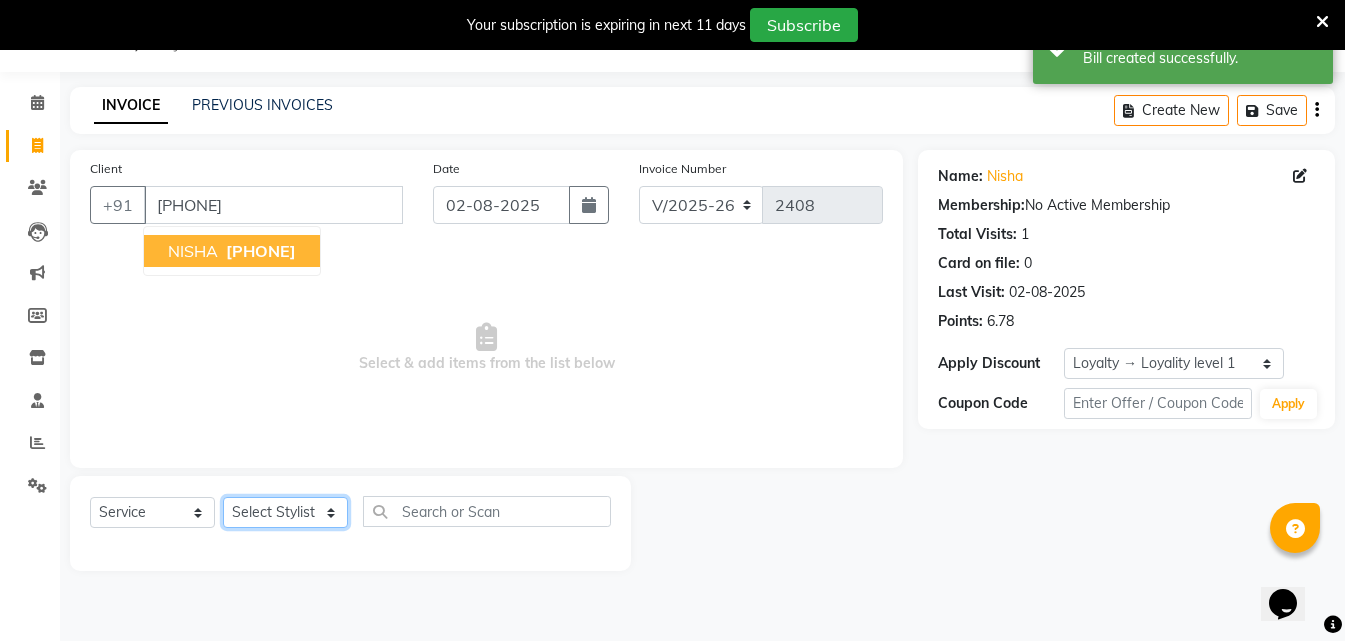 click on "Select Stylist MISS [LAST] MISS [LAST] MISS [LAST]  MISS [LAST] MISS [LAST] MISS.[LAST]  MISS [LAST]  MISS. [LAST] MISS [LAST] mohbat MR. [LAST] MR.[LAST] MR. [LAST] MR. [LAST]  MR [LAST] MR. [LAST] MR. [LAST] MR.[LAST] MR.[LAST] MR. [LAST] MR.[LAST] MR. [LAST] MR. [LAST] MR.[LAST] MR.[LAST] MR.[LAST] MR.[LAST] NONE [LAST]" 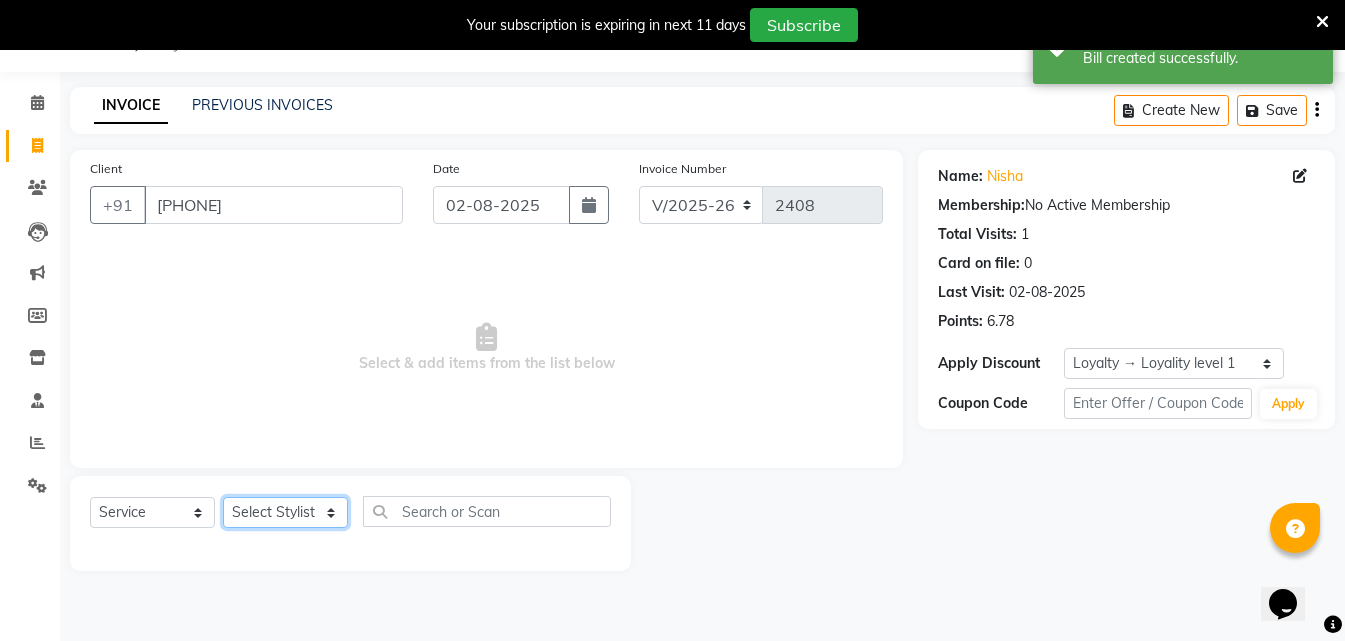 select on "28404" 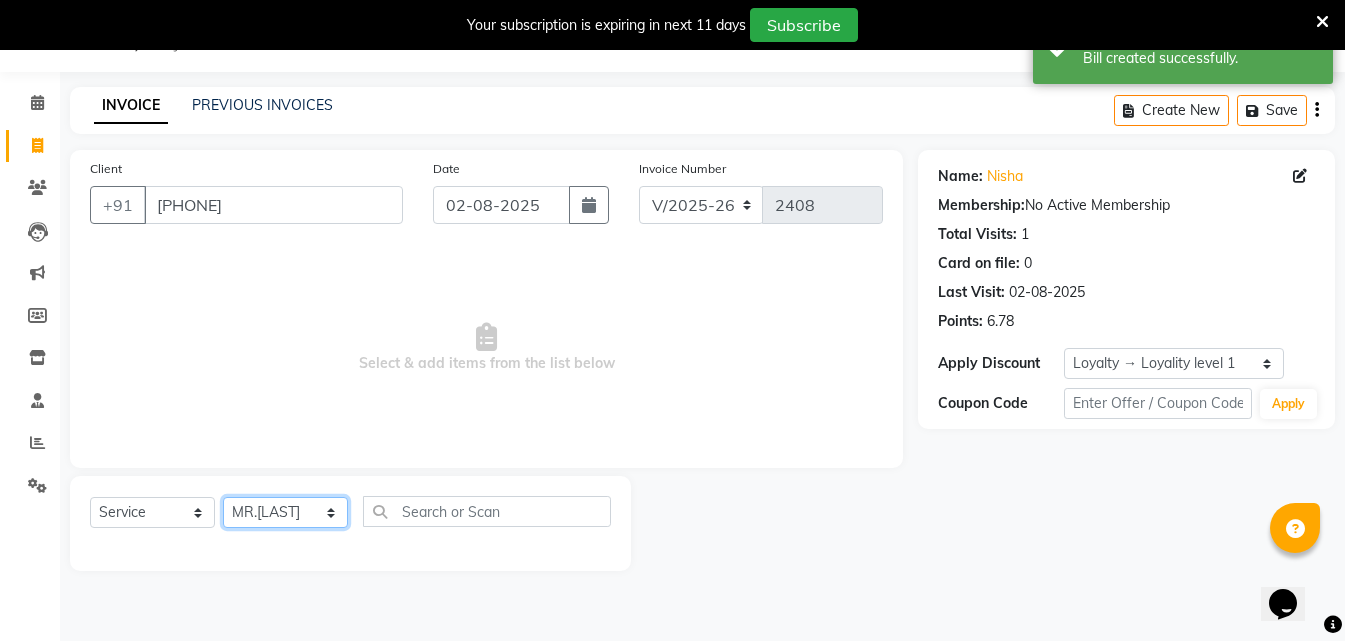 click on "Select Stylist MISS [LAST] MISS [LAST] MISS [LAST]  MISS [LAST] MISS [LAST] MISS.[LAST]  MISS [LAST]  MISS. [LAST] MISS [LAST] mohbat MR. [LAST] MR.[LAST] MR. [LAST] MR. [LAST]  MR [LAST] MR. [LAST] MR. [LAST] MR.[LAST] MR.[LAST] MR. [LAST] MR.[LAST] MR. [LAST] MR. [LAST] MR.[LAST] MR.[LAST] MR.[LAST] MR.[LAST] NONE [LAST]" 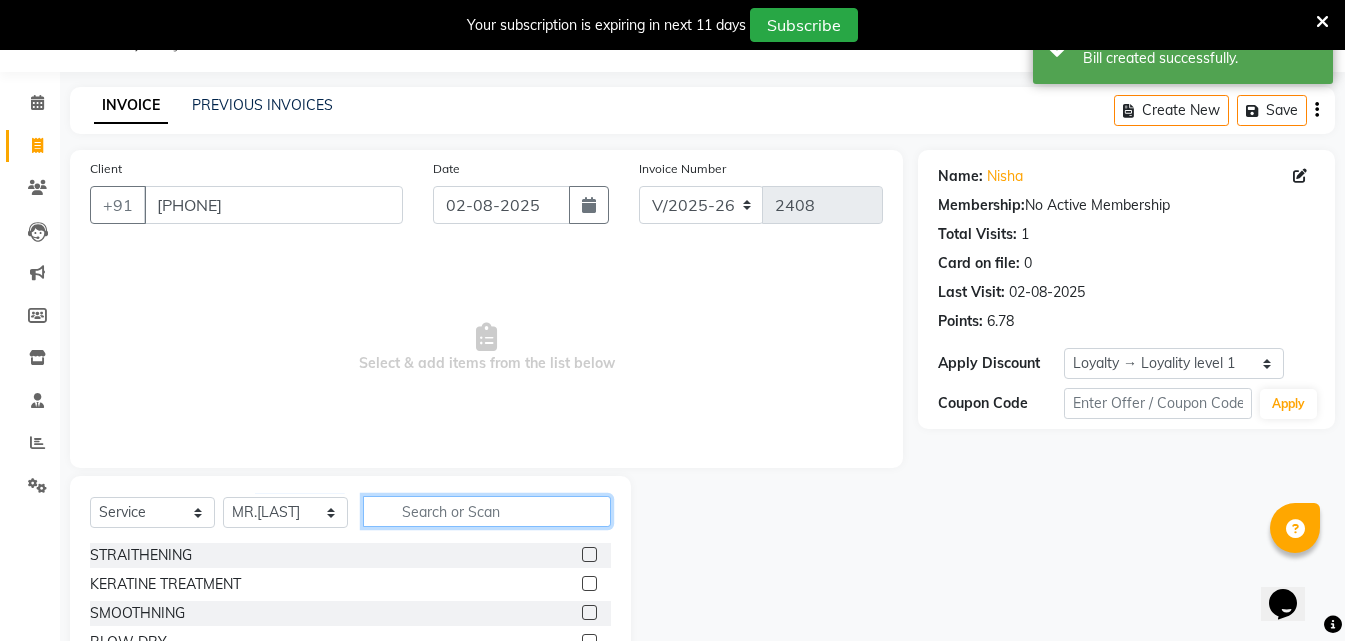 click 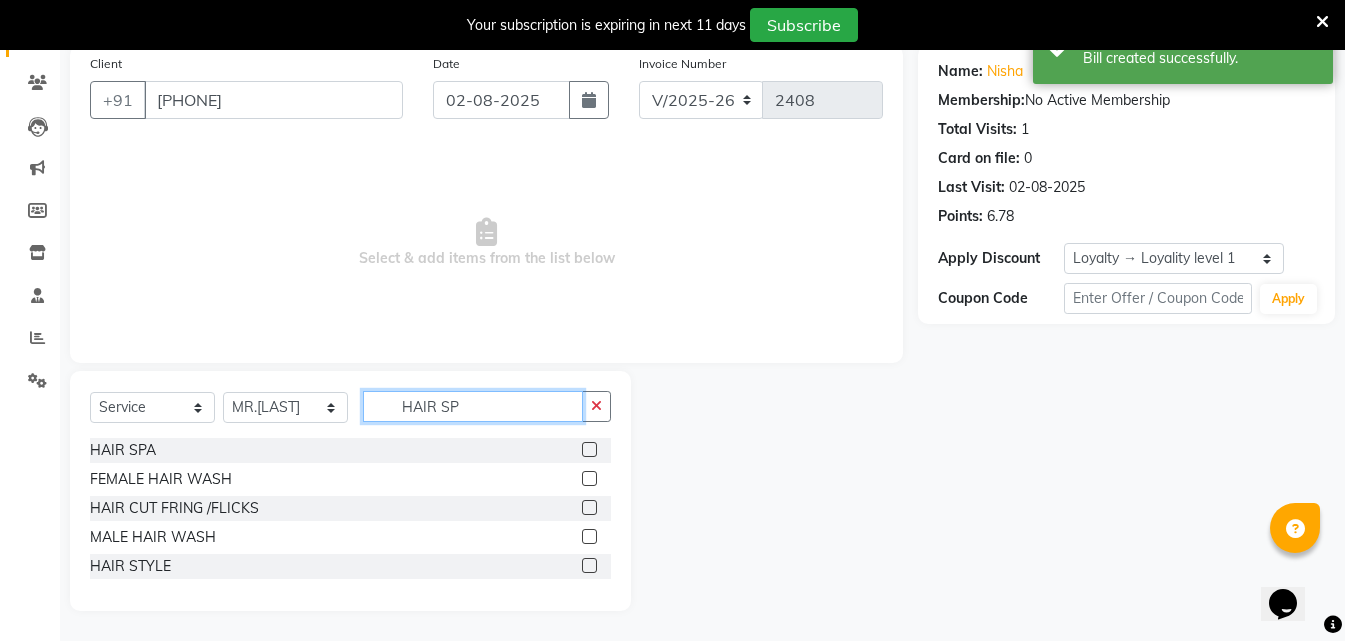 scroll, scrollTop: 50, scrollLeft: 0, axis: vertical 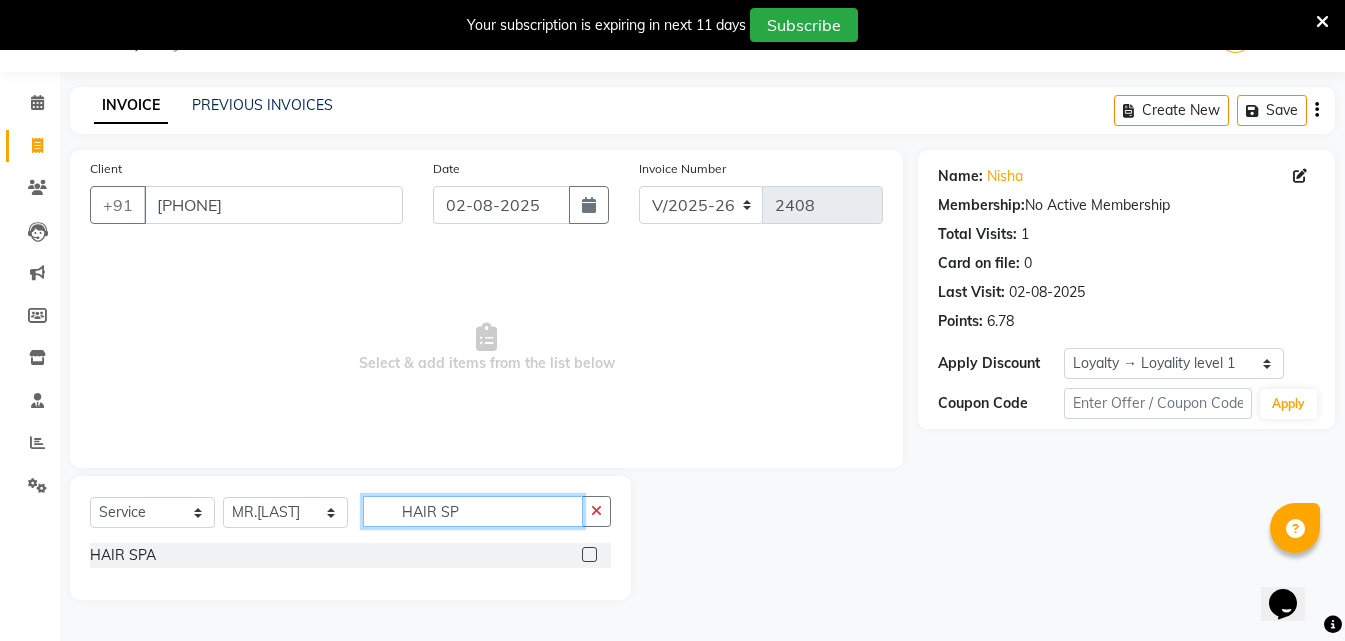 type on "HAIR SP" 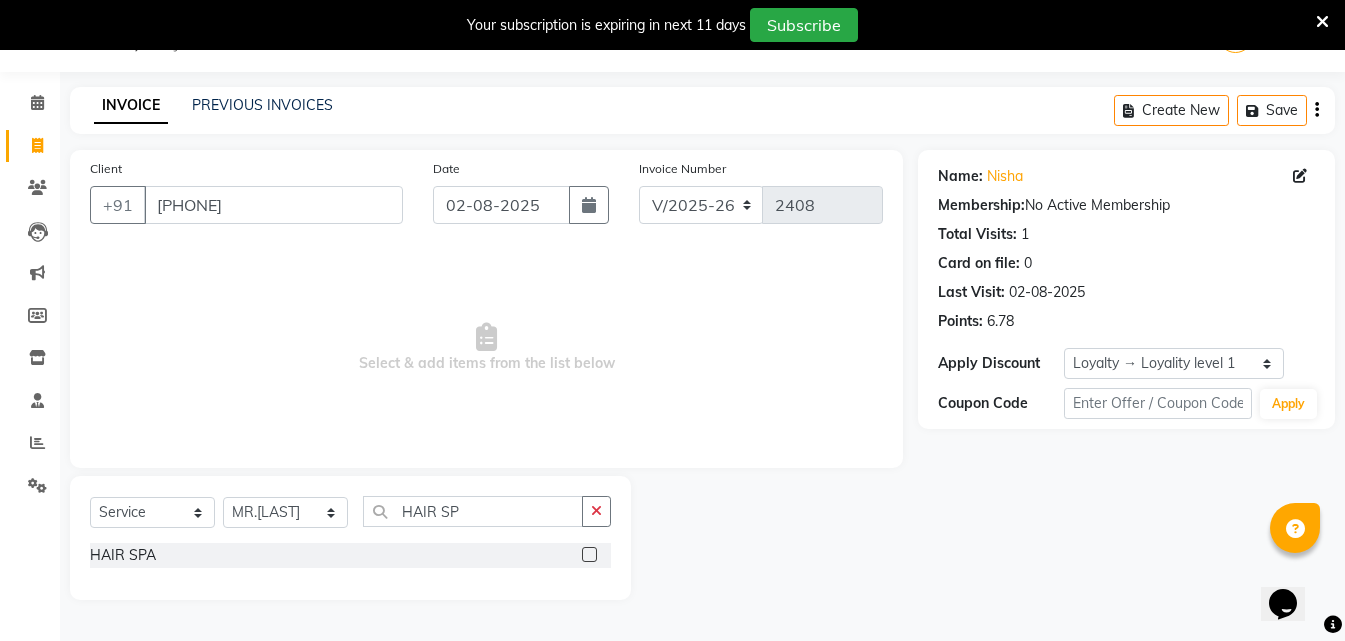 click 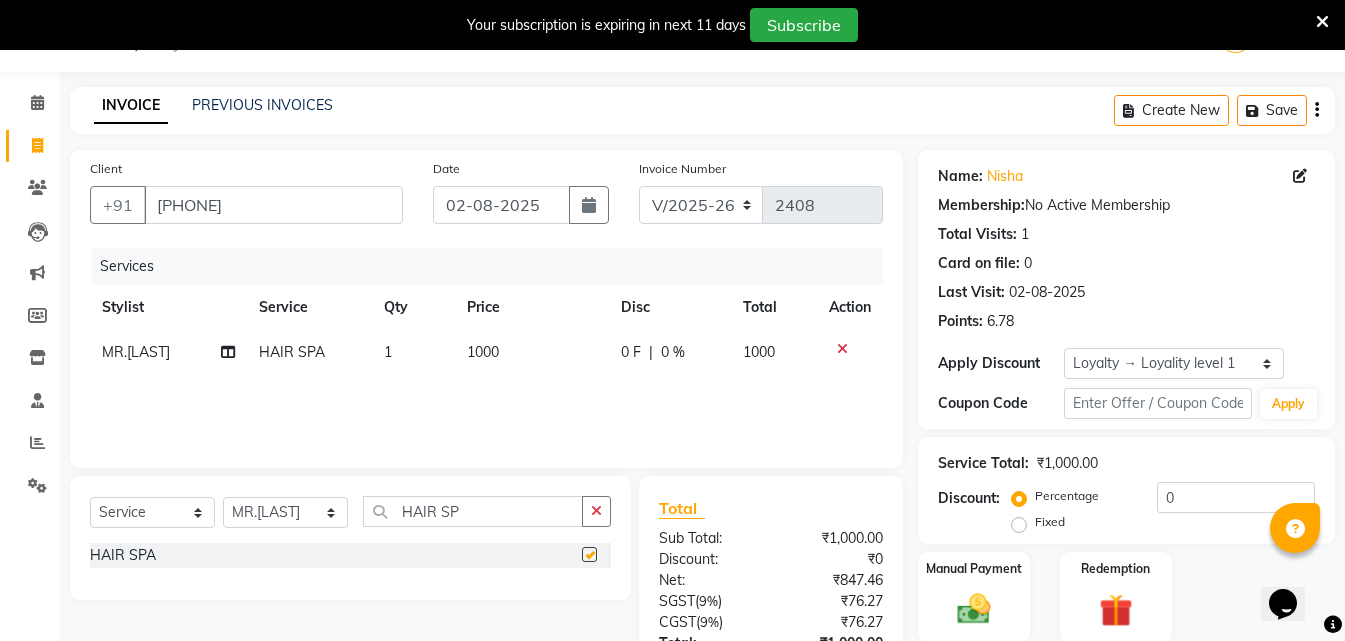 checkbox on "false" 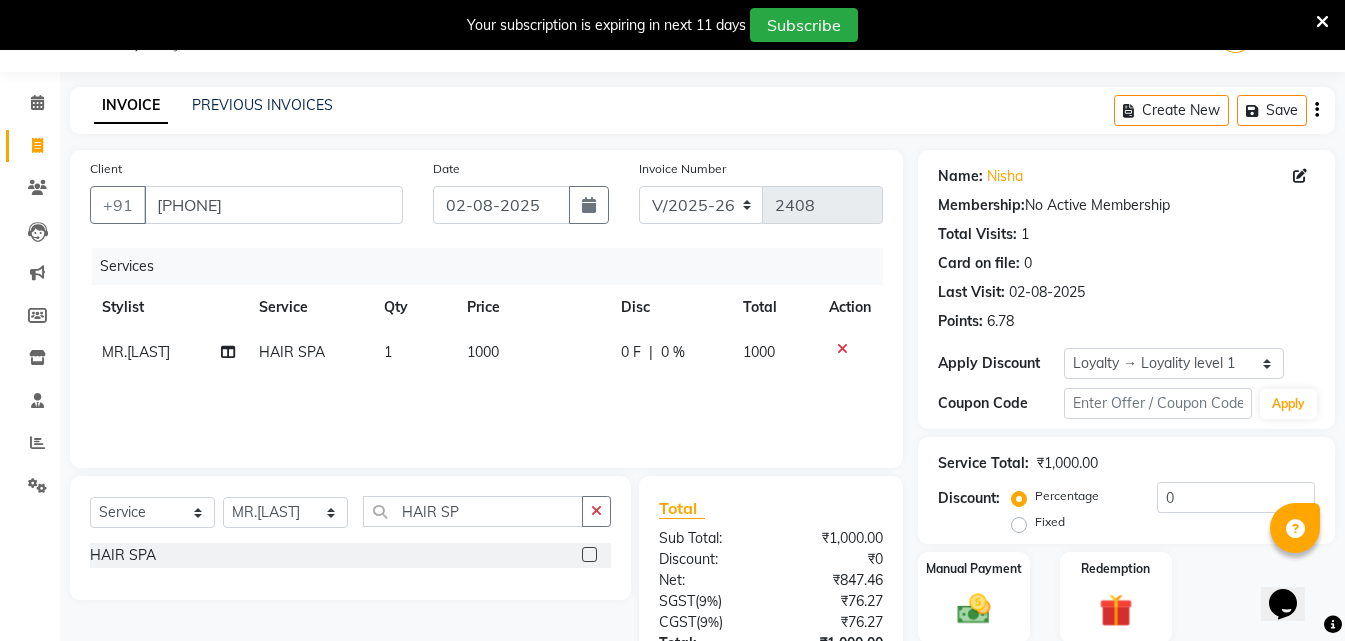 click on "1000" 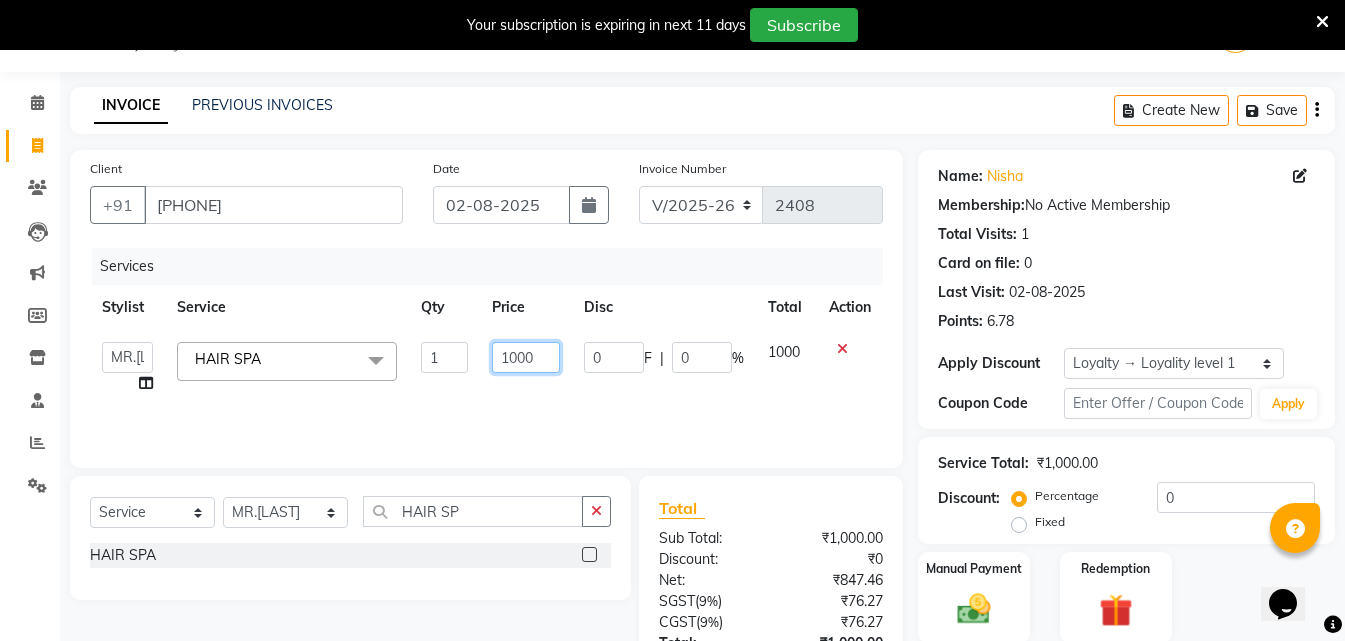 click on "1000" 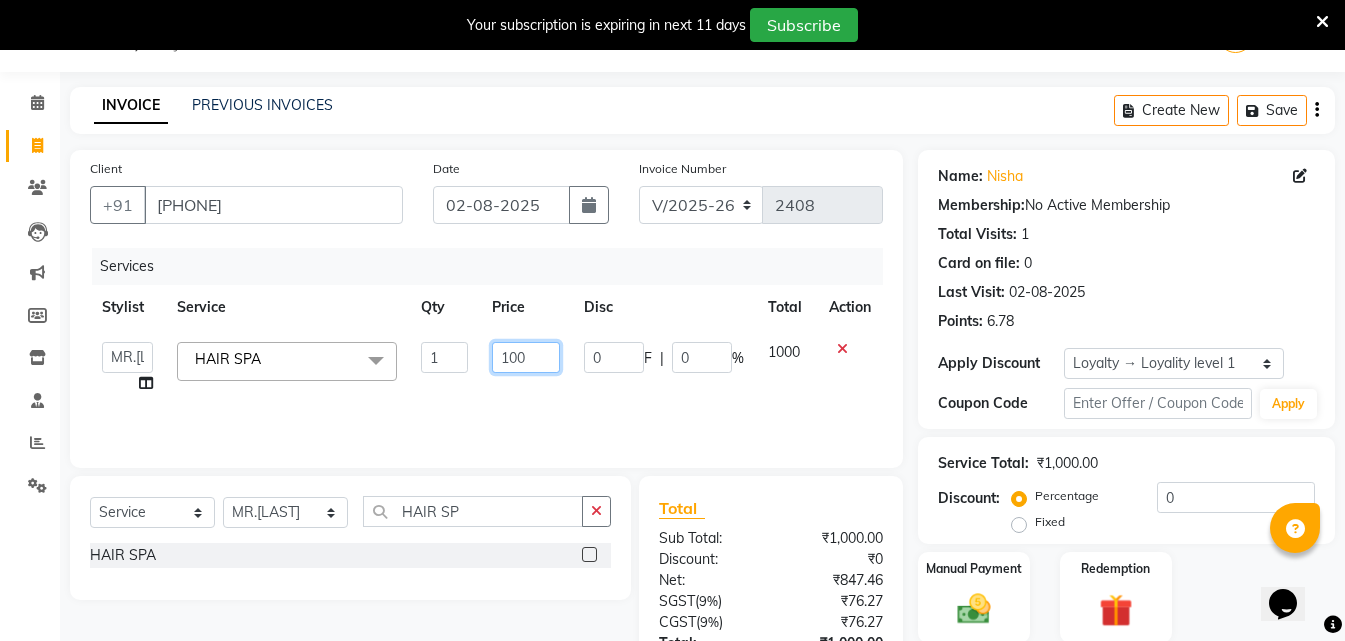 type on "1100" 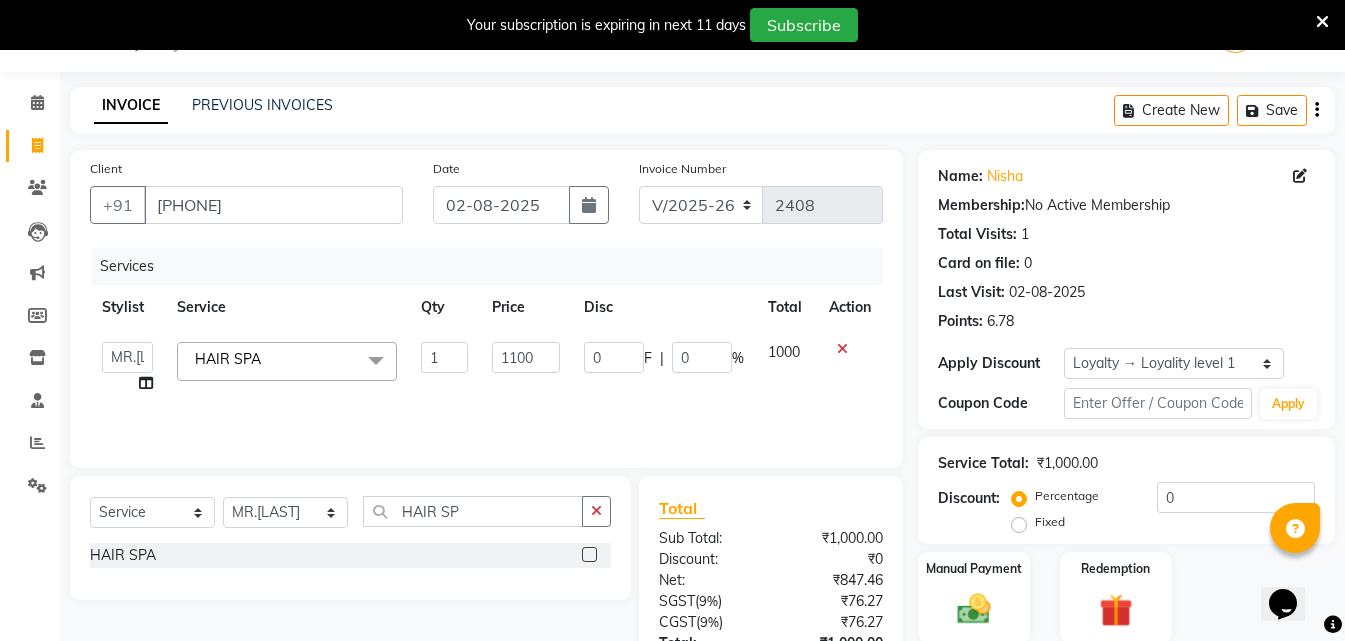 click on "Services Stylist Service Qty Price Disc Total Action  MISS [LAST]   MISS [LAST]   MISS [LAST]    MISS [LAST]   MISS [LAST]   MISS.[LAST]   MISS.[LAST]    MISS [LAST]    MISS. [LAST] MISS [LAST]   mohbat   MR. [LAST]   MR.[LAST]   MR. [LAST]   MR. [LAST]    MR [LAST]   MR. [LAST]   MR. [LAST]   MR.[LAST]   MR.[LAST]   MR. [LAST]   MR.[LAST]   MR. [LAST]   MR. [LAST]   MR.[LAST]   MR.[LAST]   MR.[LAST]   MR.[LAST]   NONE   [LAST]   HAIR SPA  x STRAITHENING KERATINE TREATMENT  SMOOTHNING BLOW DRY HiGHLIGHTS  PER STREAK( 300 ) MENS HAIR COLOUR  MENS BEARD COLOUR  ROOT TOUCHUP FEMALE FULL HAND  CHOCLATE WAX FULL LEG CHOCLATE WAX UNDERARMS CHOCLATE WAX FULL HAND NORMAL WAX UNDERARMS NORMAL WAX FULL LEG NORMAL WAX FULL HAND RICA WAX FULL LEG RICA WAX EYE BROWS  UPPER LIP FOR HEAD  CHIN SIDE LOCK NORMAL WAX SIDE LOCK THREAD SIDE LOCK RICA WAX  HAIR SPA HAIR IRONING  FEMALE HAIR WASH  FEMALE HAIR DO  NOSE WAX HAIR CUT FEMALE TOUCH-UP FACIAL BLEACH BODY POLISH BEARD STYLING GLOBAL COLOR B WAXING HALF LEG RICA WAX UNDERARMS RICA WAX D-TAN" 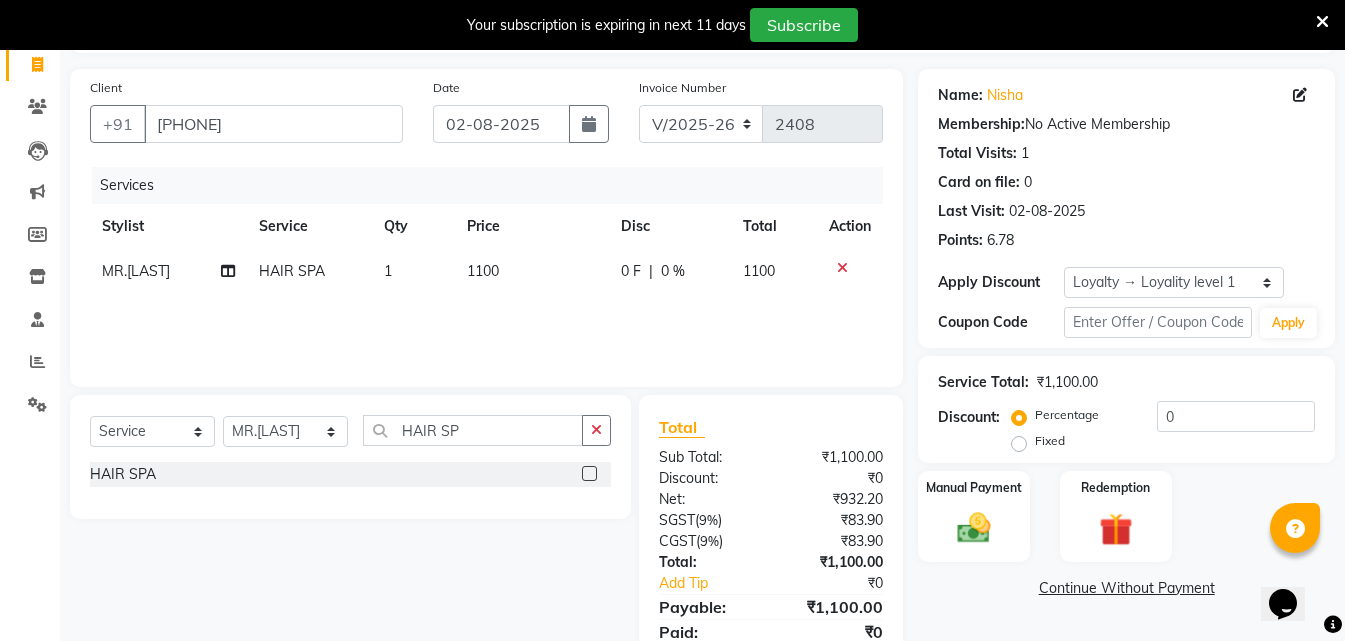 scroll, scrollTop: 209, scrollLeft: 0, axis: vertical 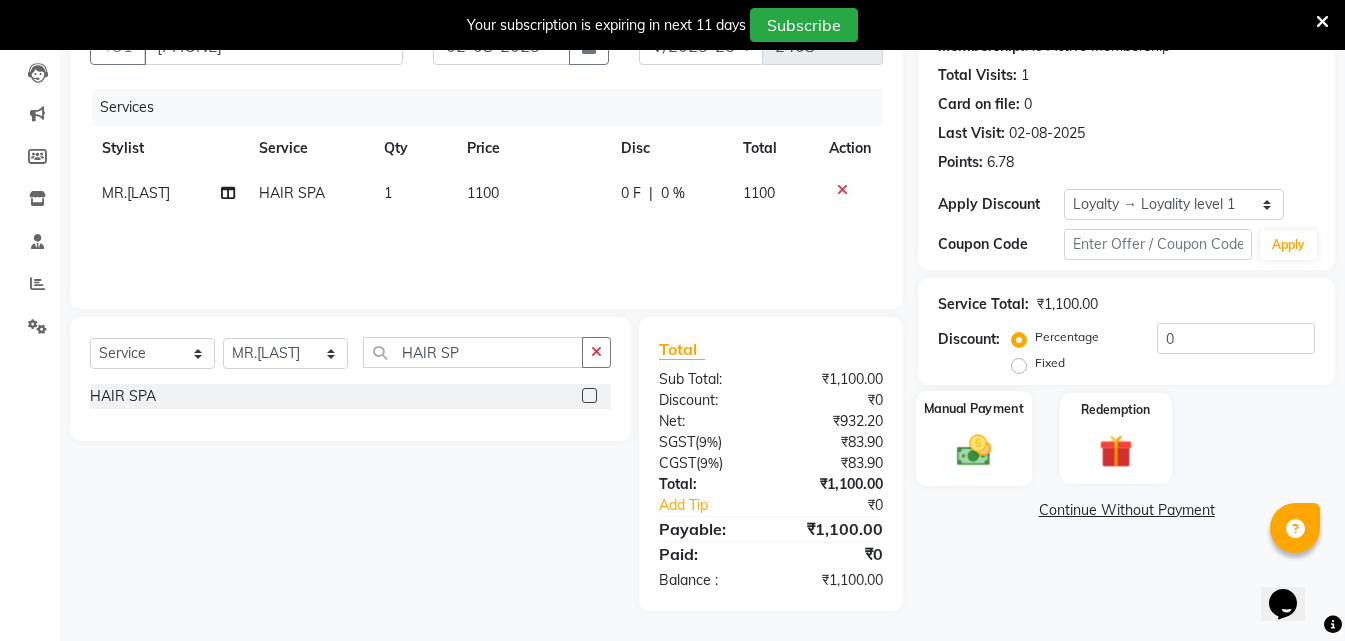 click 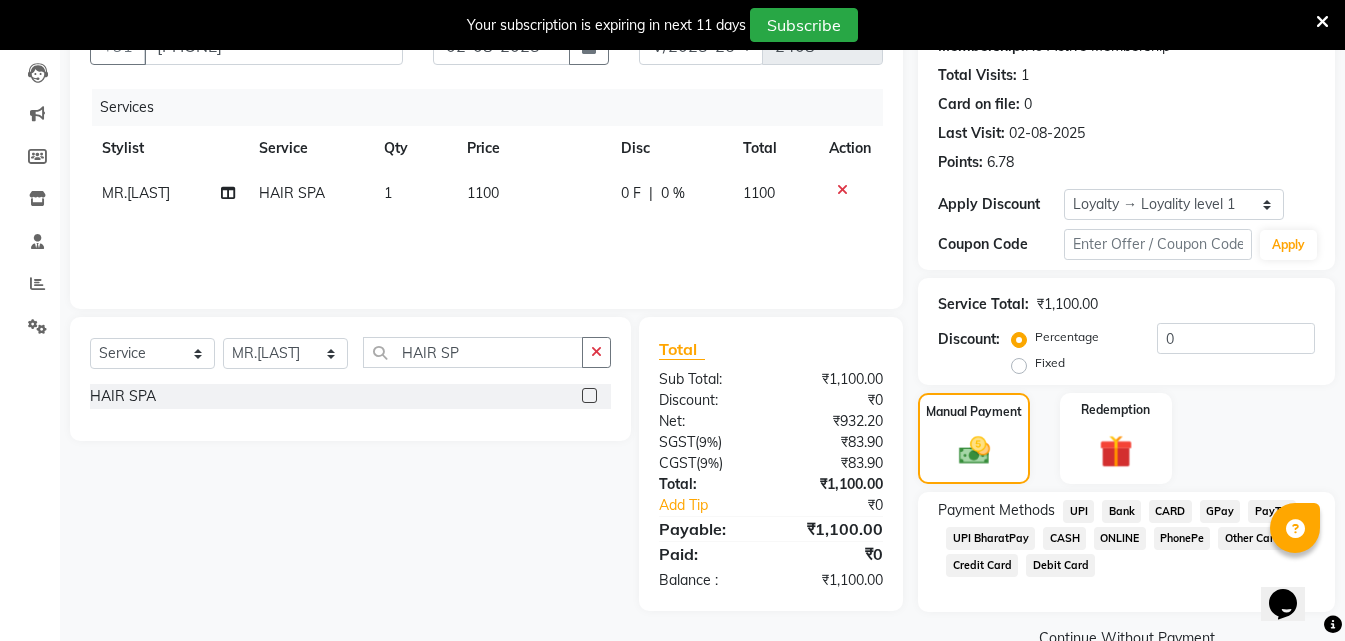 click on "CASH" 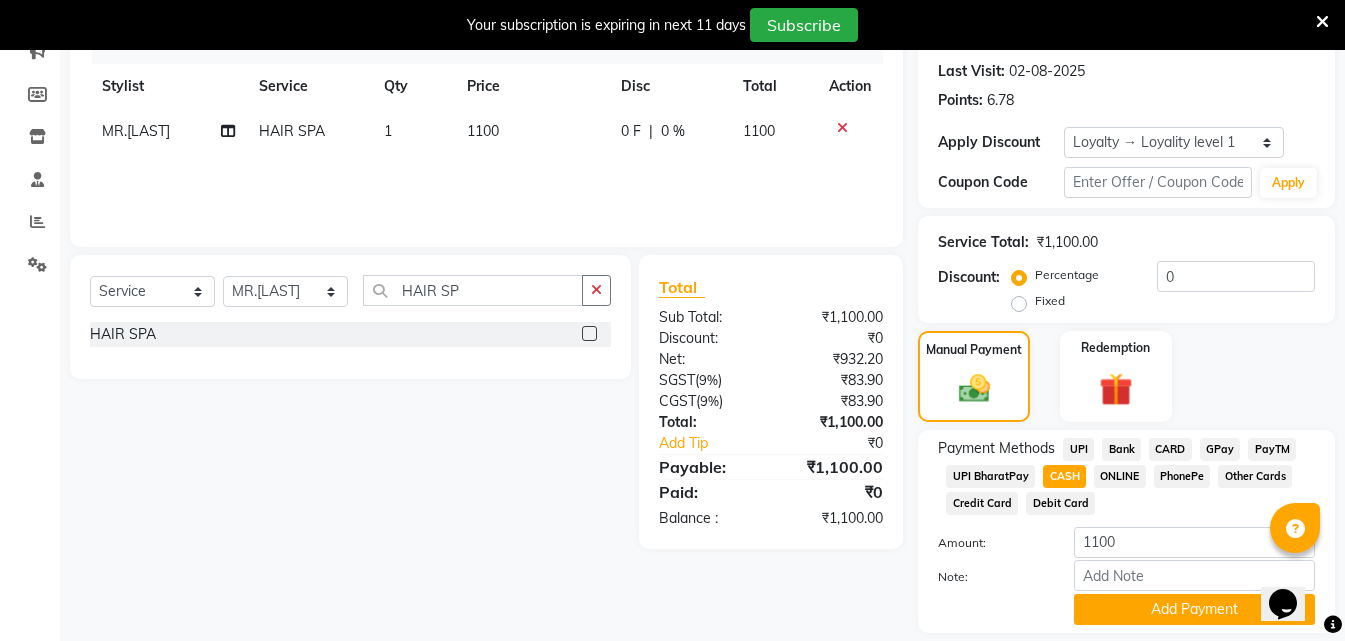 scroll, scrollTop: 334, scrollLeft: 0, axis: vertical 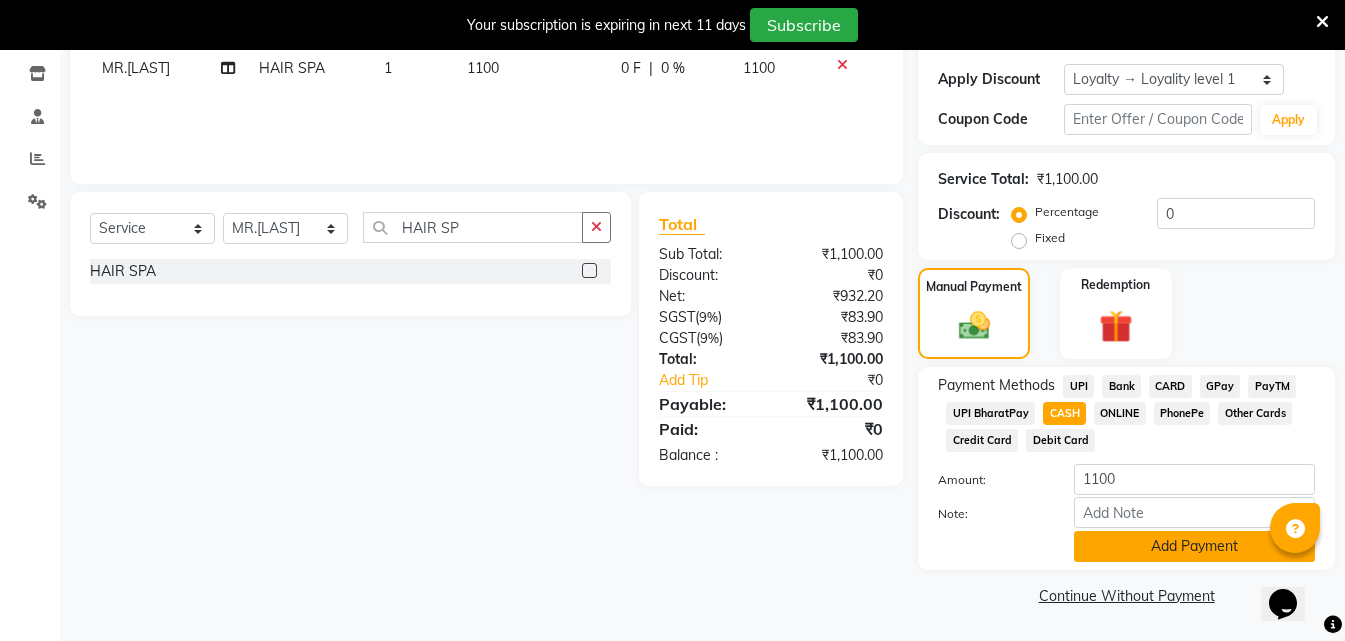 click on "Add Payment" 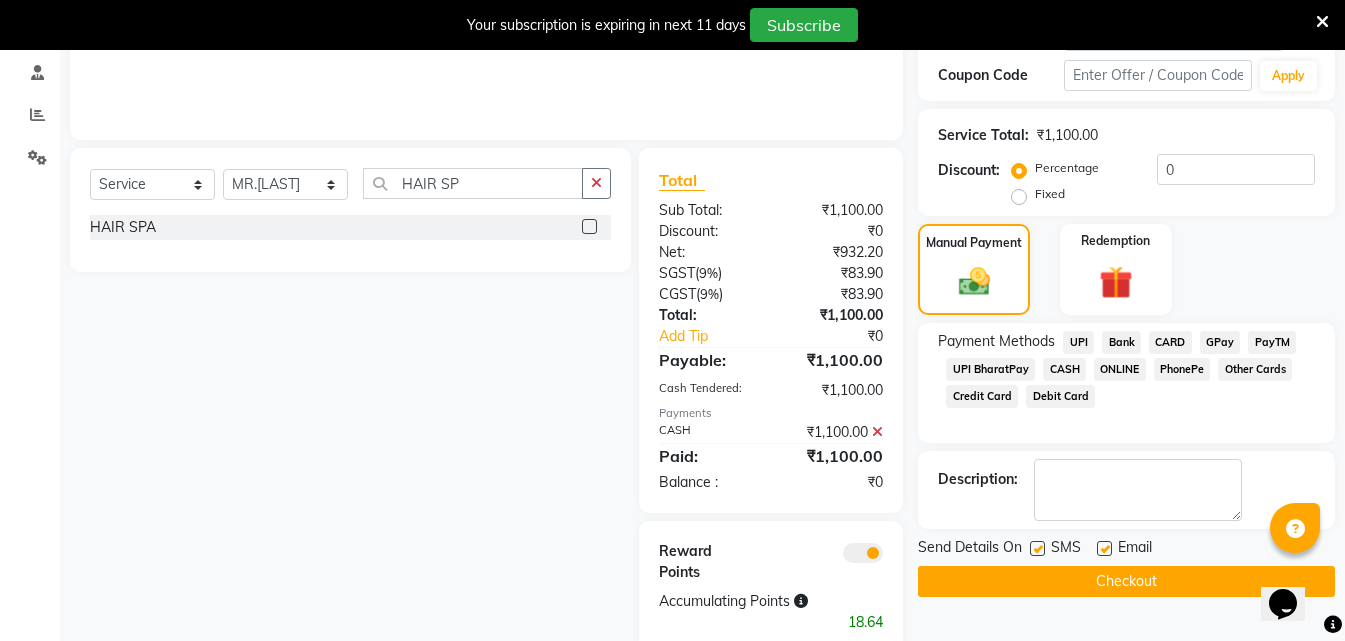 scroll, scrollTop: 420, scrollLeft: 0, axis: vertical 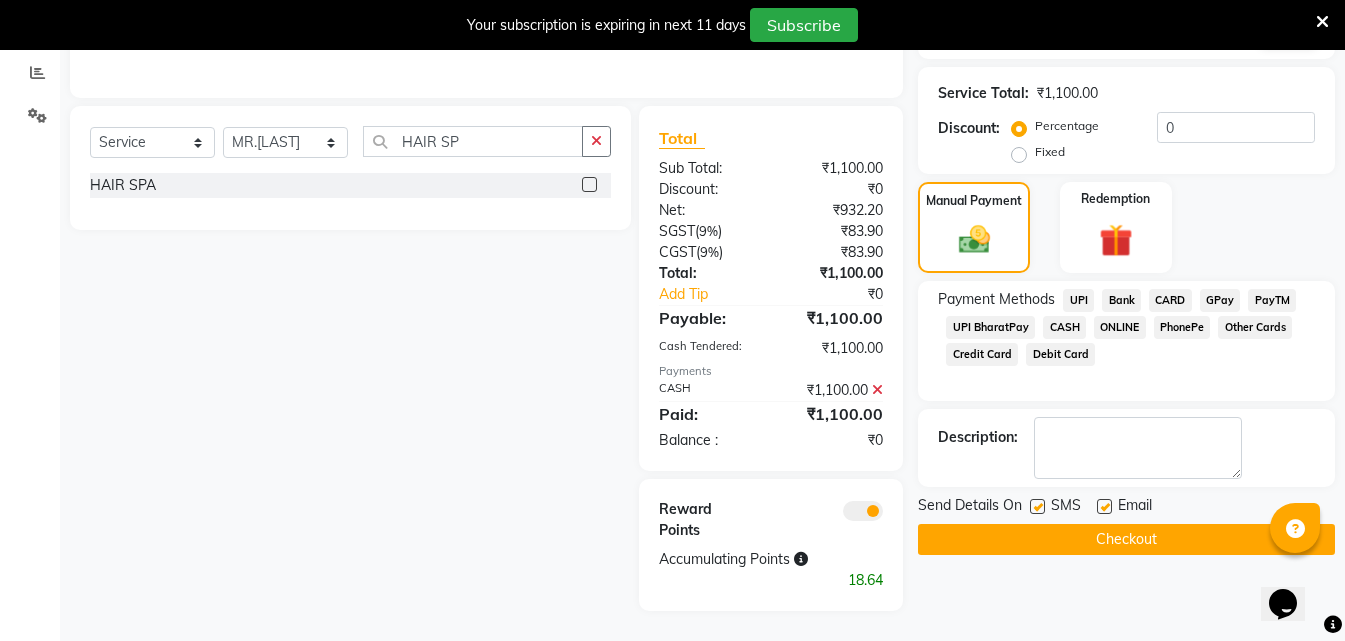 click on "Checkout" 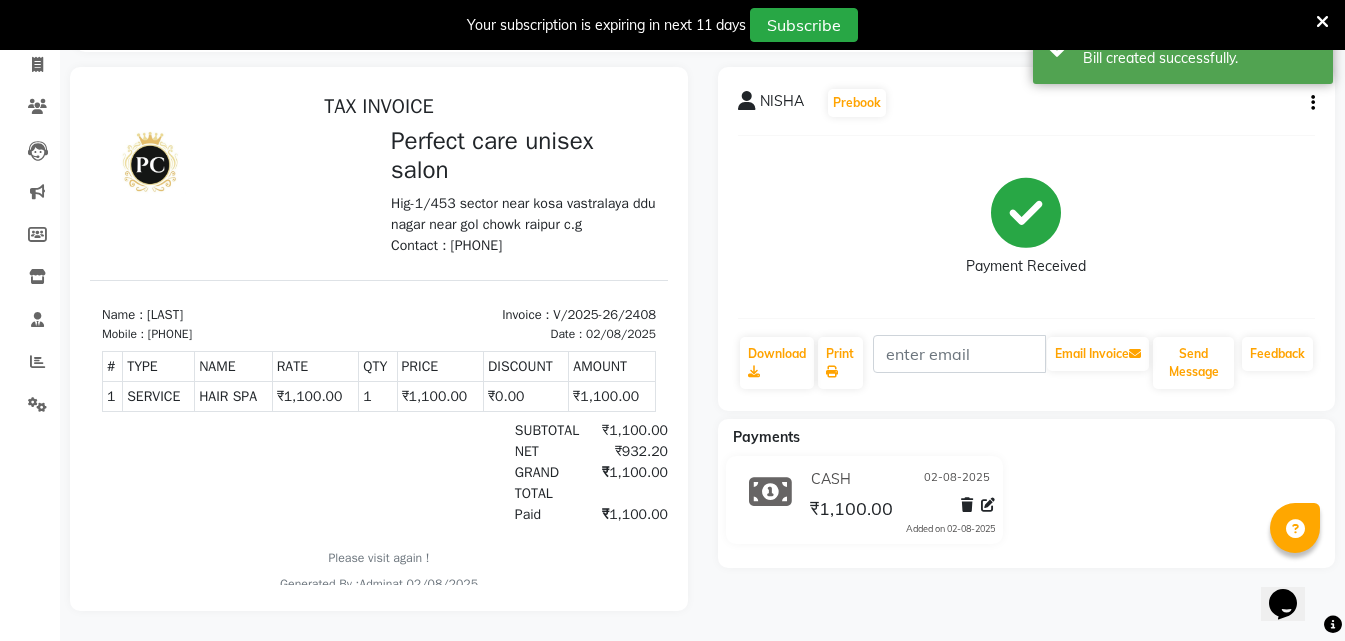 scroll, scrollTop: 0, scrollLeft: 0, axis: both 